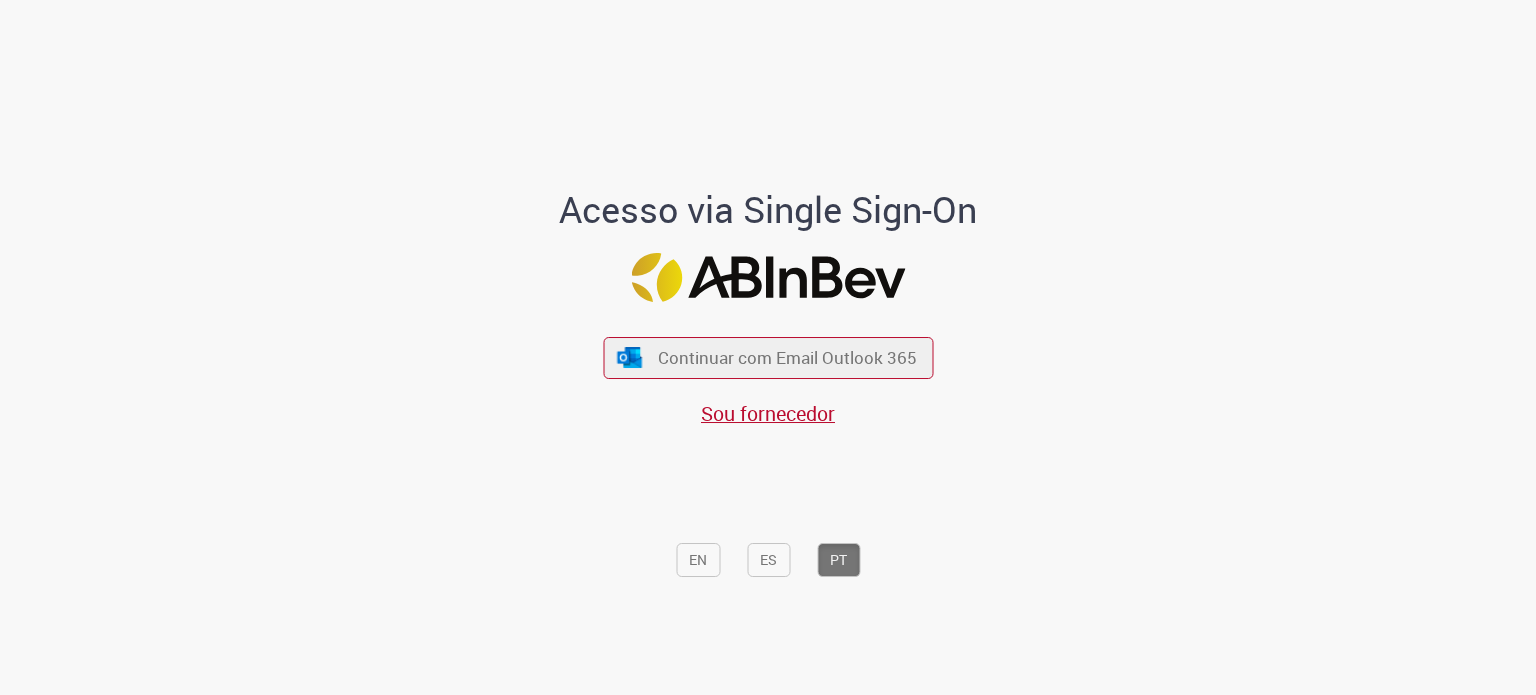 scroll, scrollTop: 0, scrollLeft: 0, axis: both 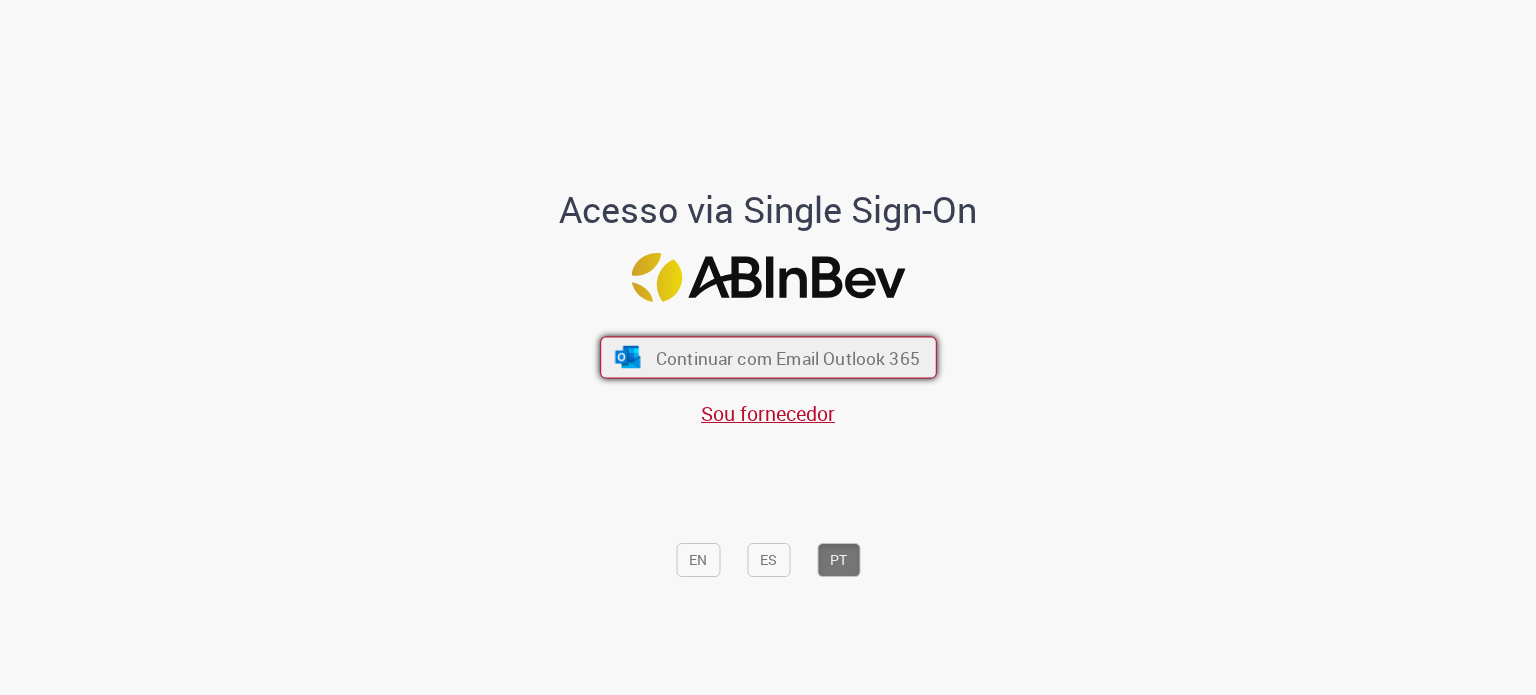 click on "Continuar com Email Outlook 365" at bounding box center (768, 358) 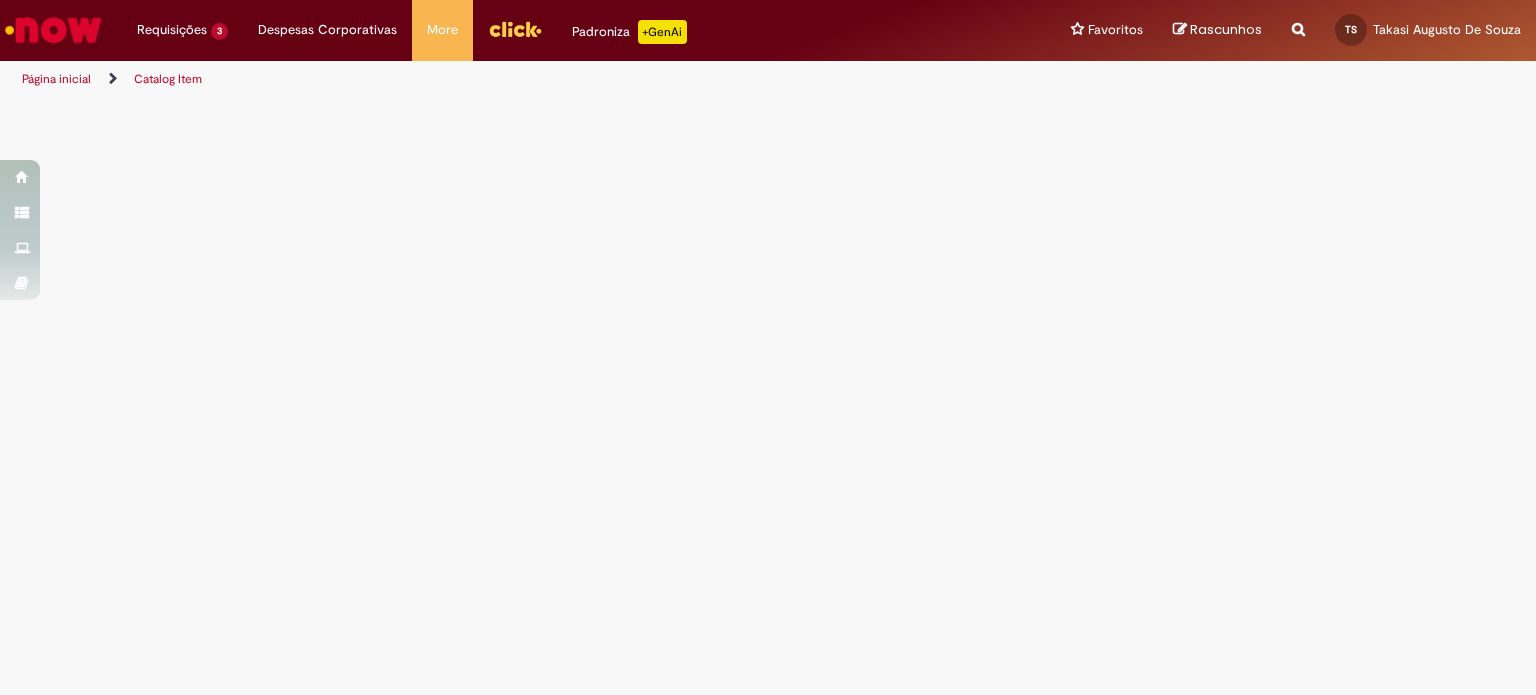 scroll, scrollTop: 0, scrollLeft: 0, axis: both 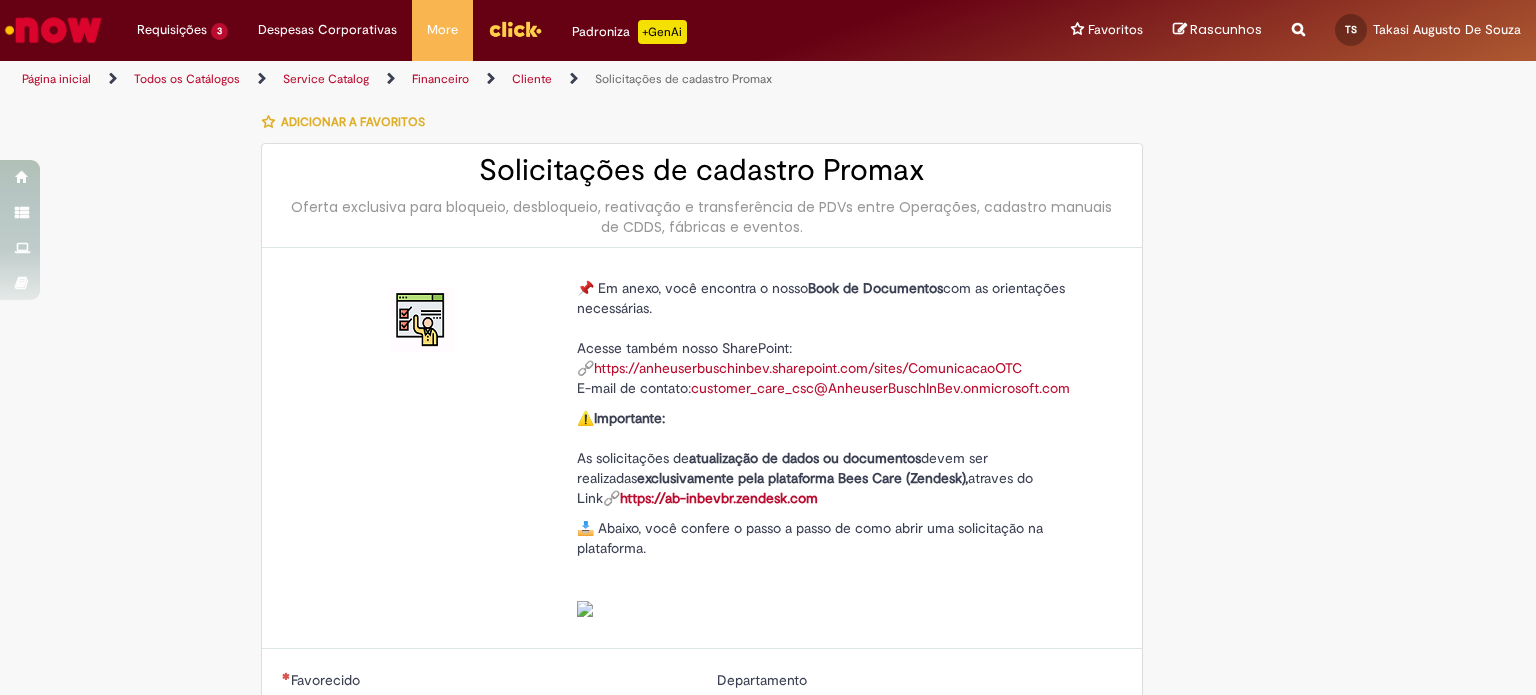 type on "********" 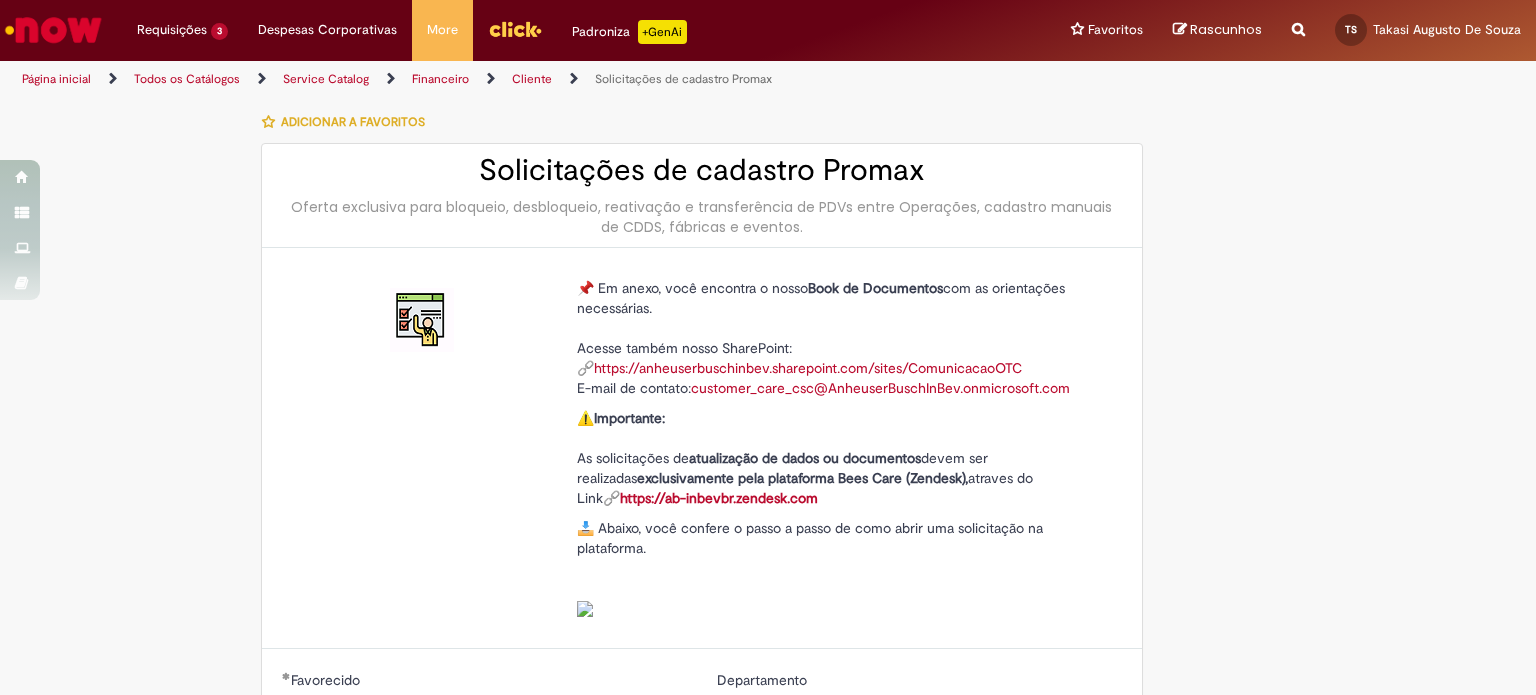 type on "**********" 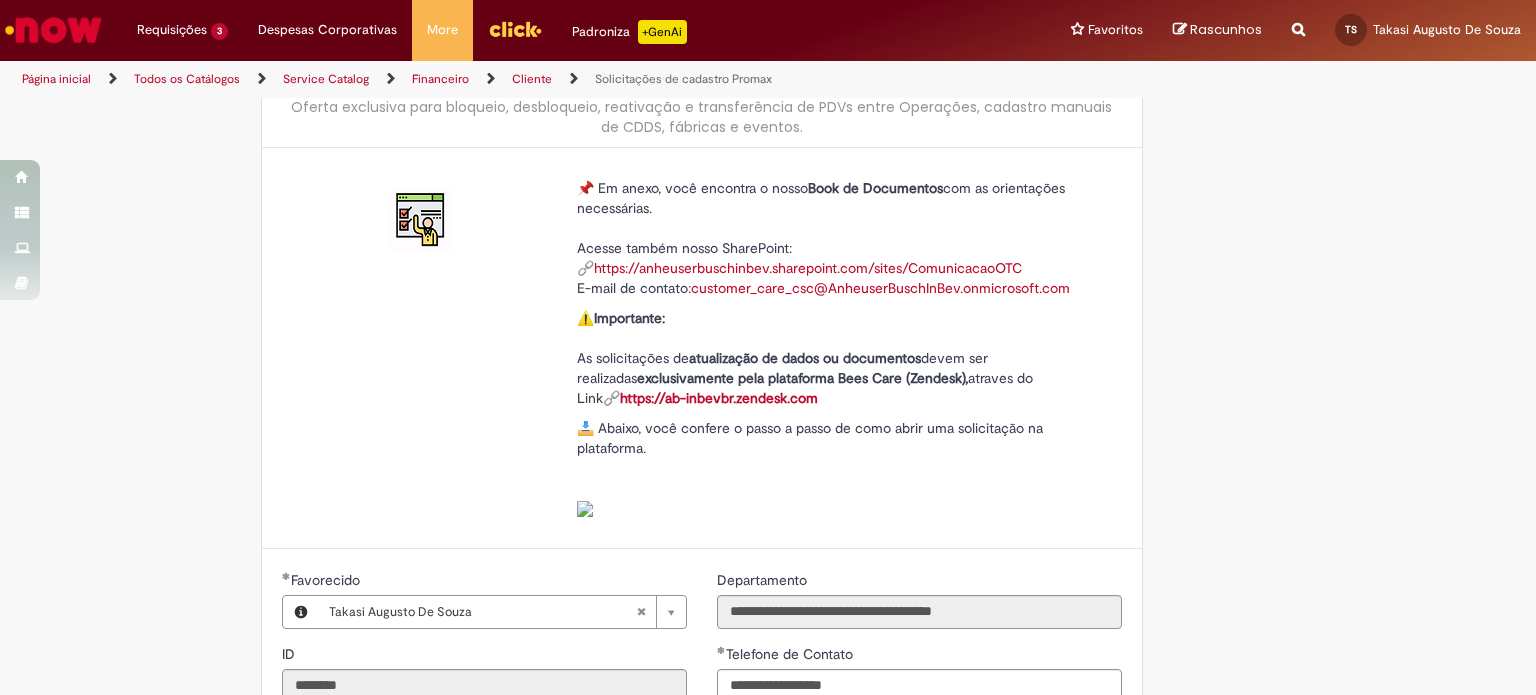 scroll, scrollTop: 500, scrollLeft: 0, axis: vertical 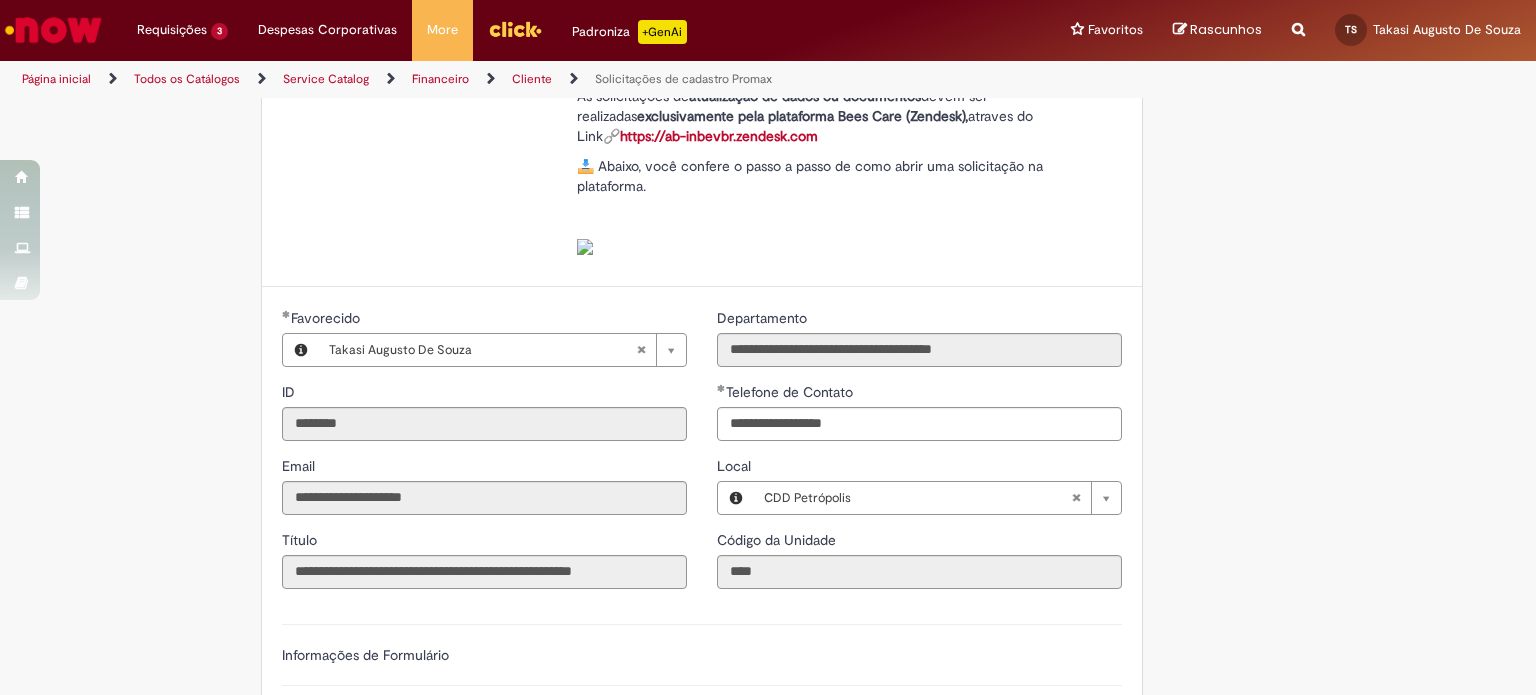 type on "**********" 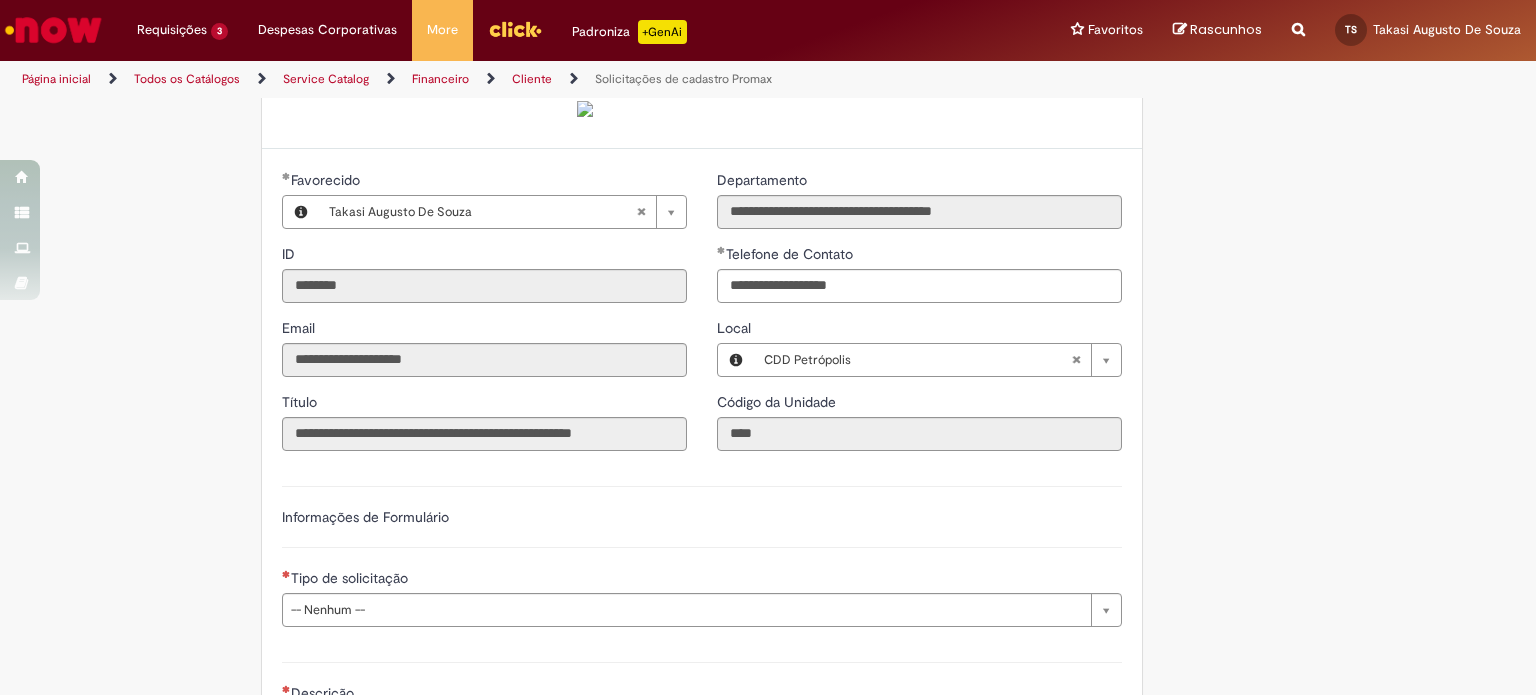 scroll, scrollTop: 800, scrollLeft: 0, axis: vertical 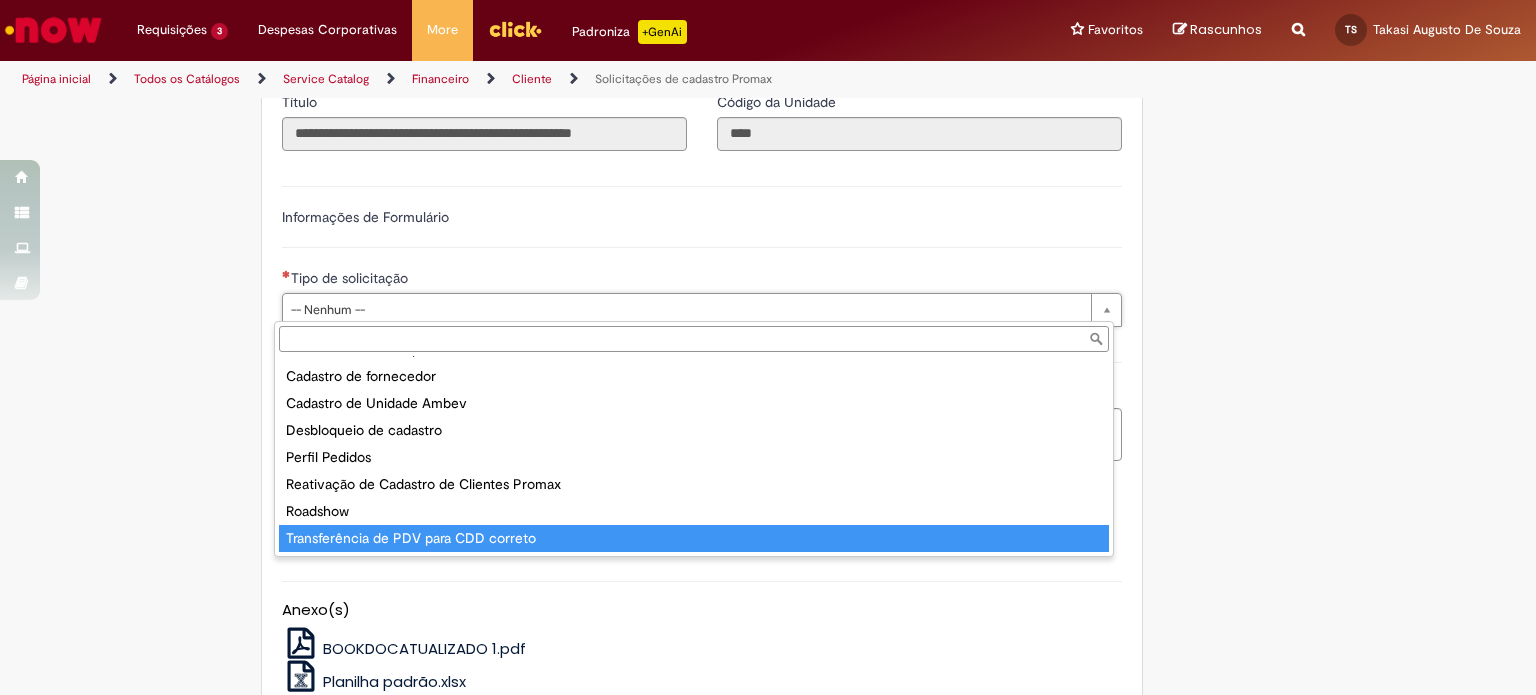 type on "**********" 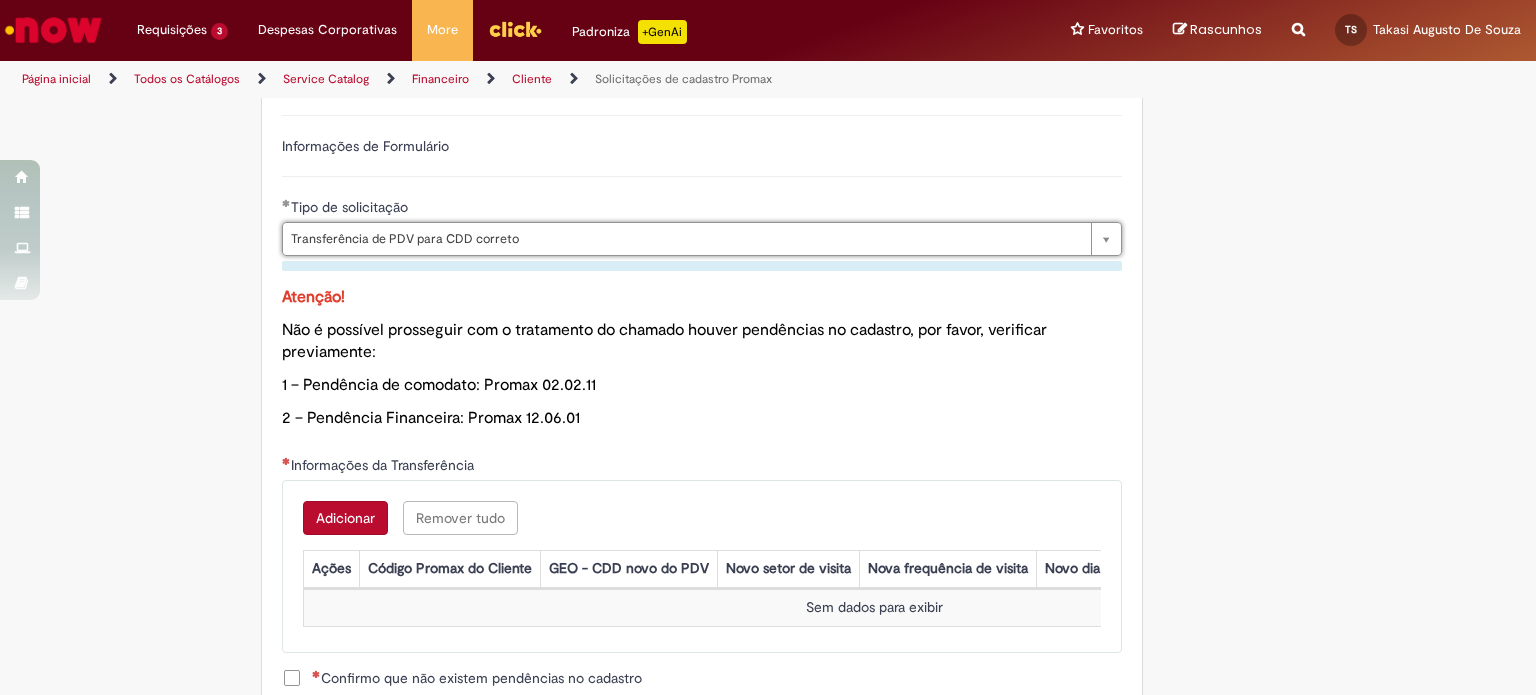 scroll, scrollTop: 1000, scrollLeft: 0, axis: vertical 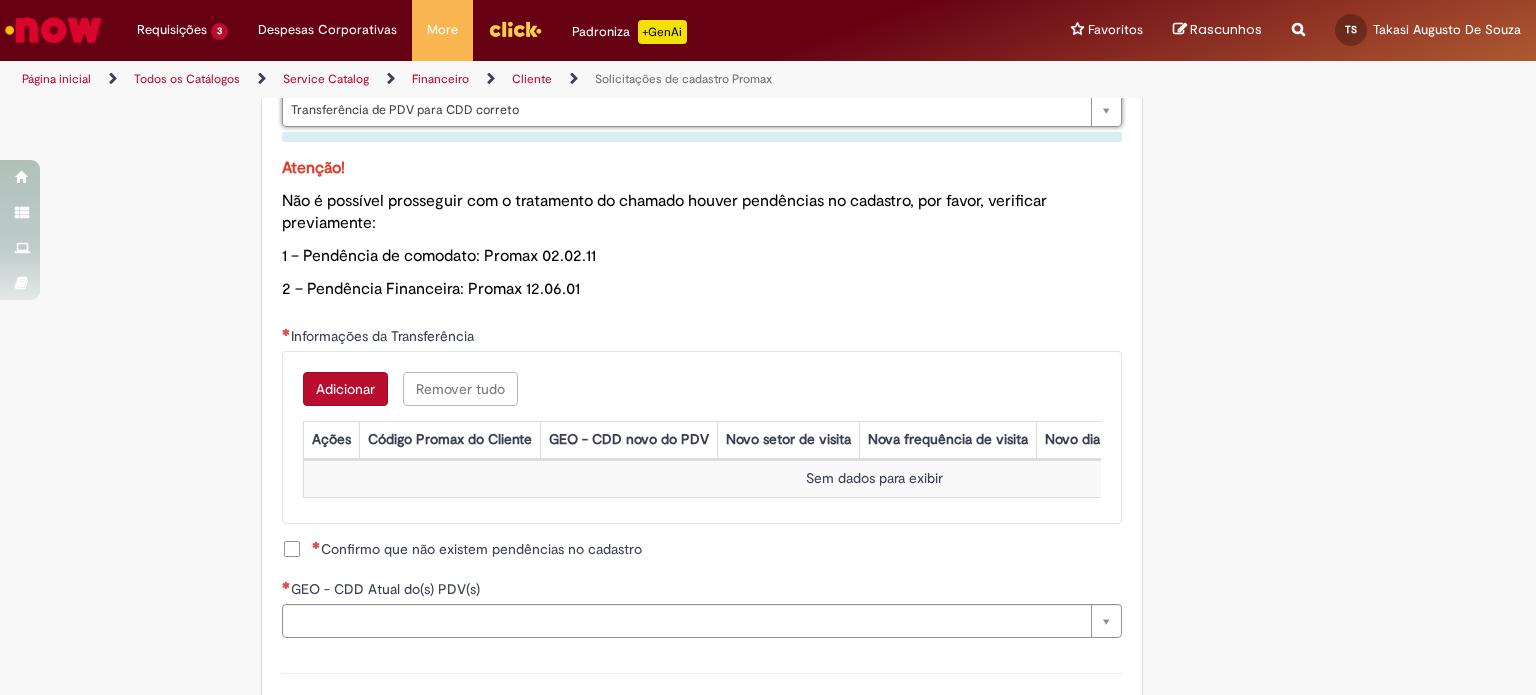 click on "Adicionar" at bounding box center (345, 389) 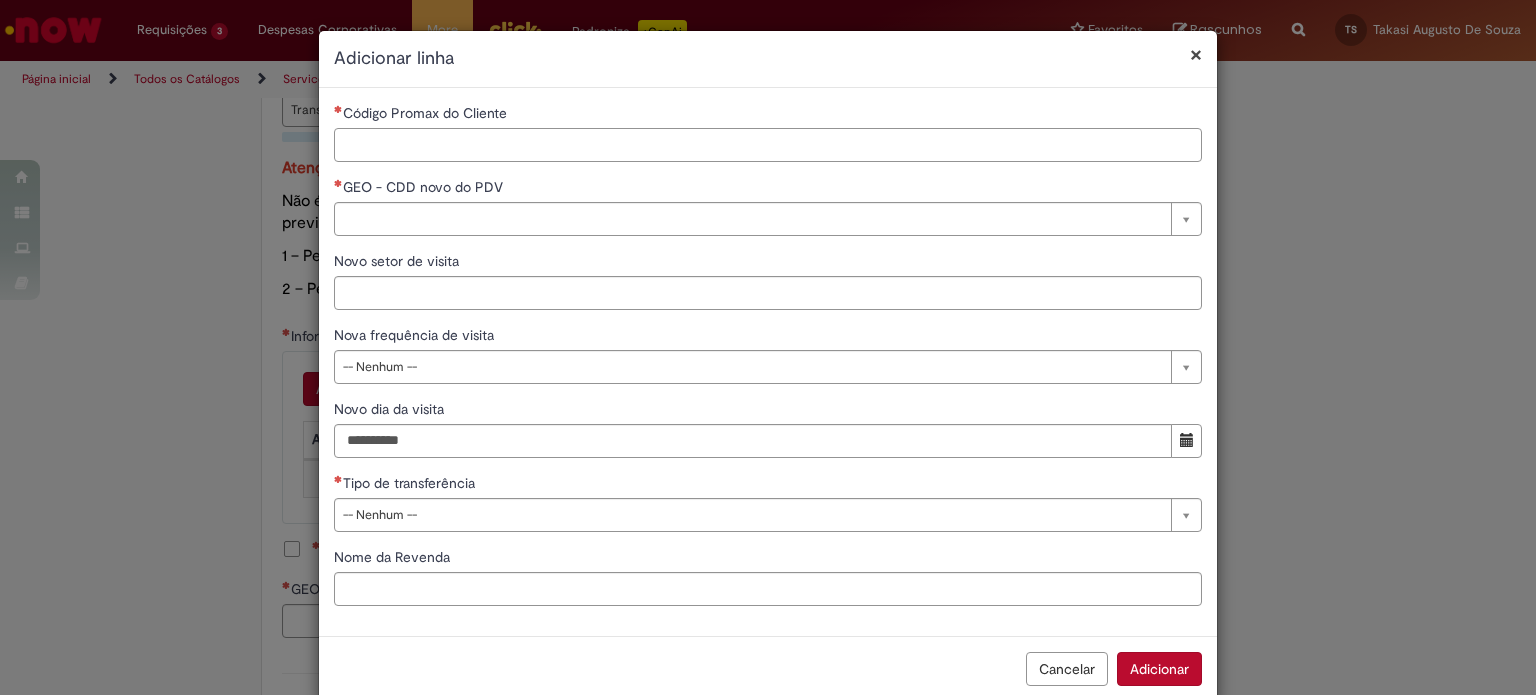 click on "Código Promax do Cliente" at bounding box center [768, 145] 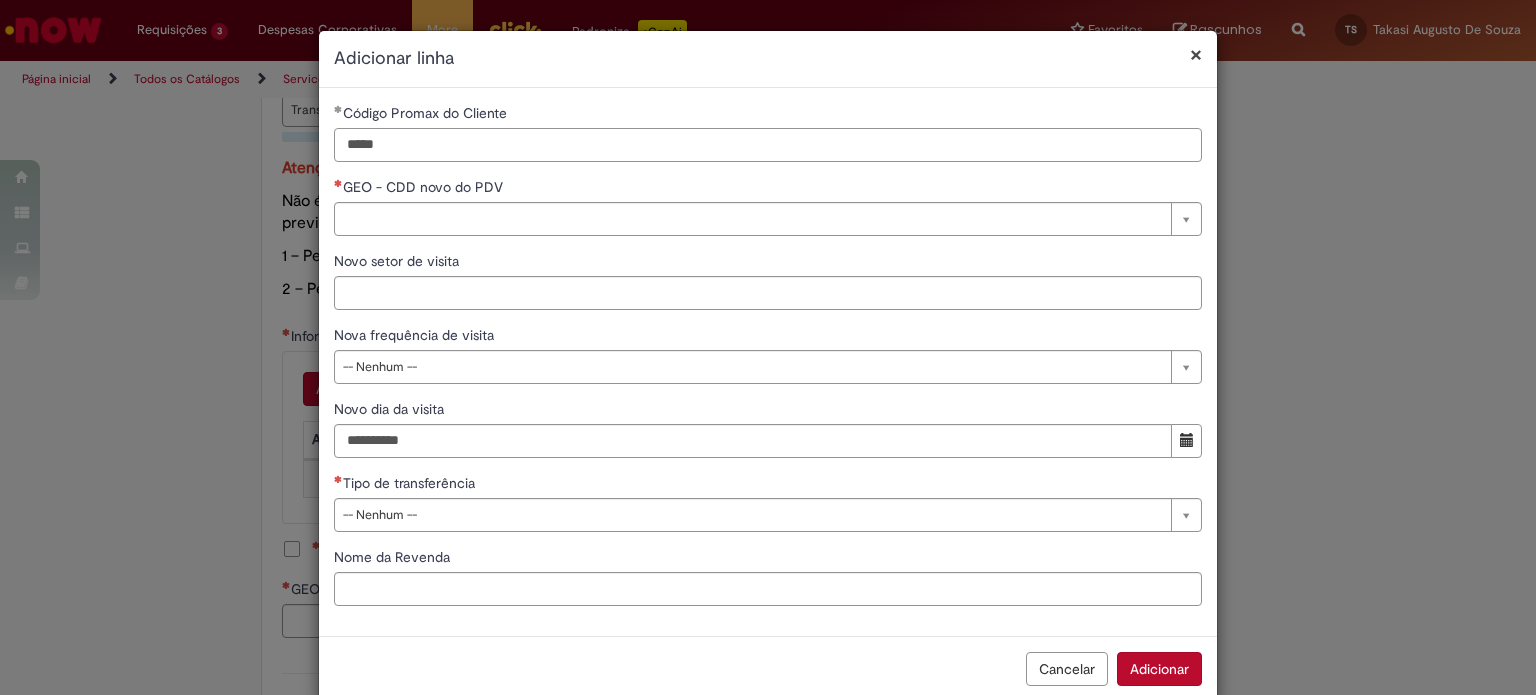 type on "*****" 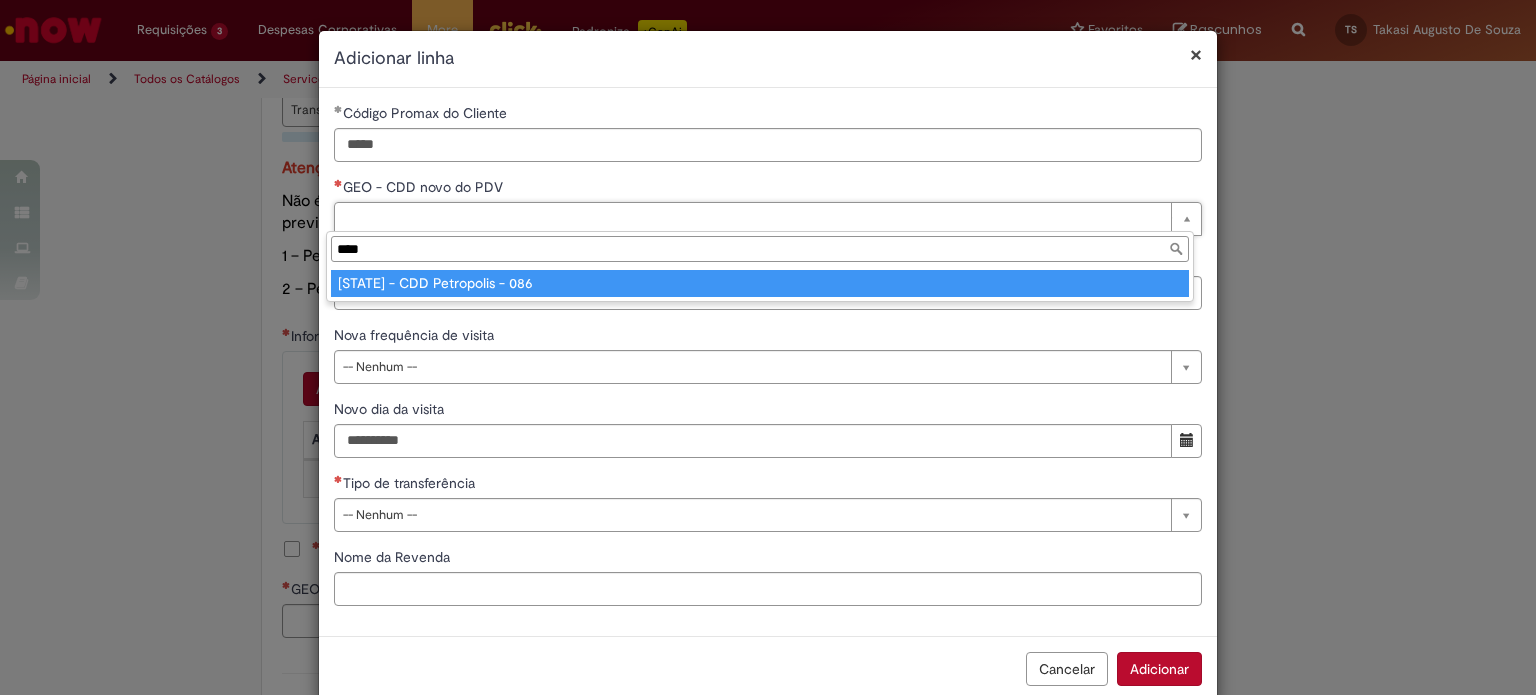 type on "****" 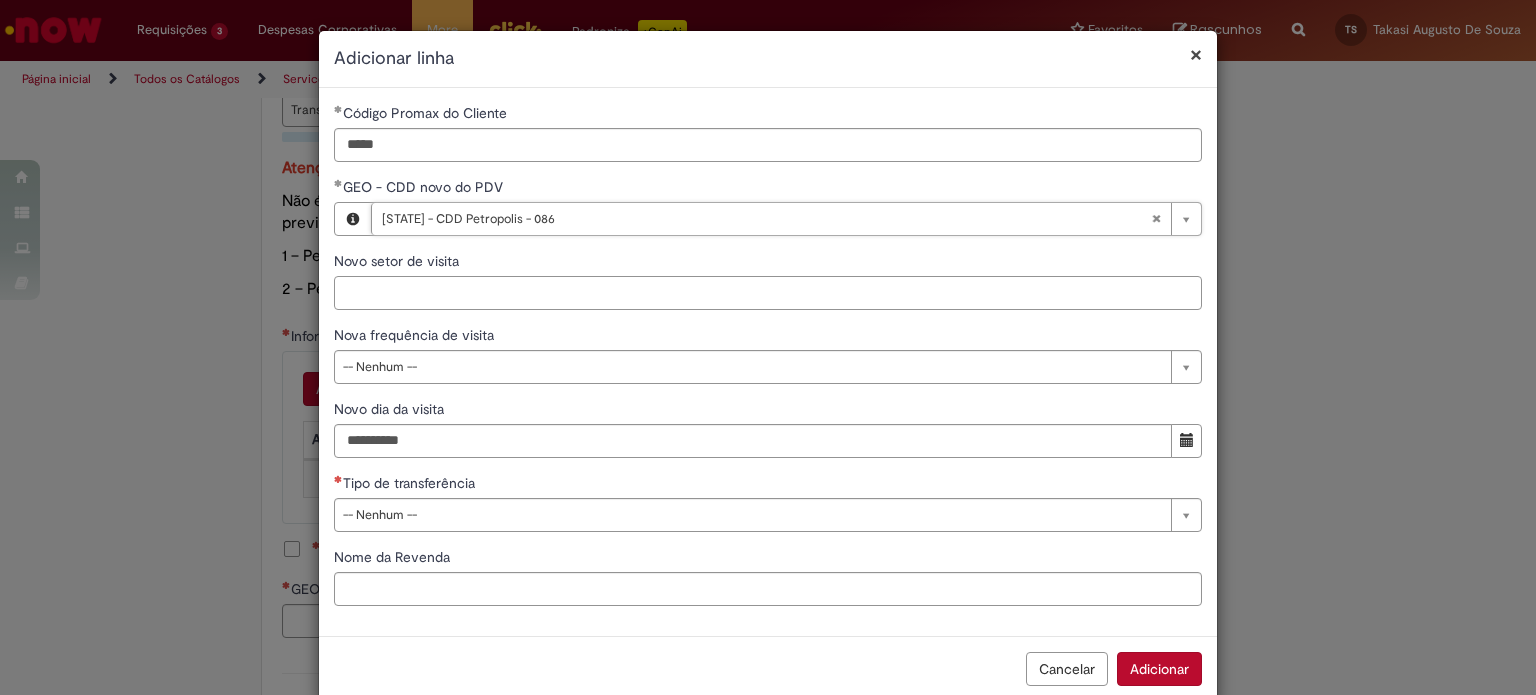 click on "Novo setor de visita" at bounding box center (768, 293) 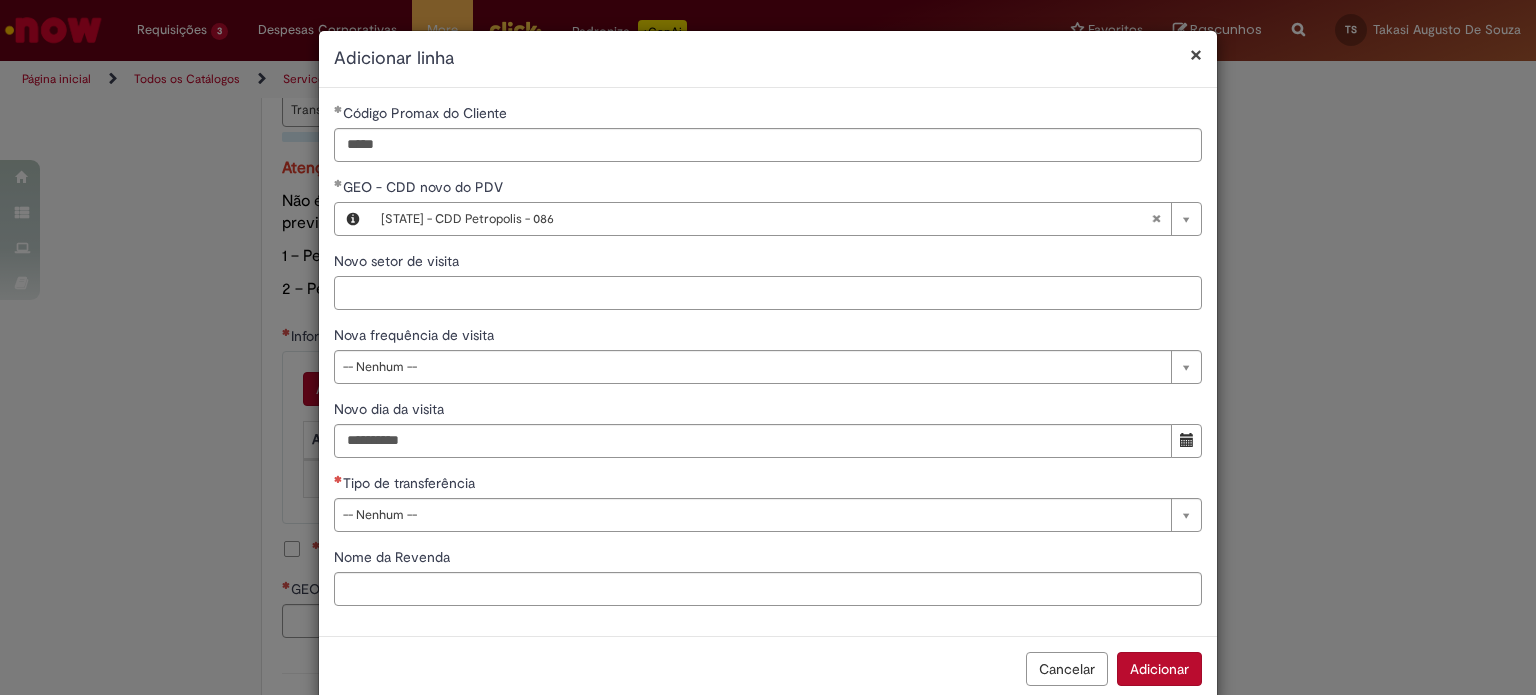 click on "Novo setor de visita" at bounding box center (768, 293) 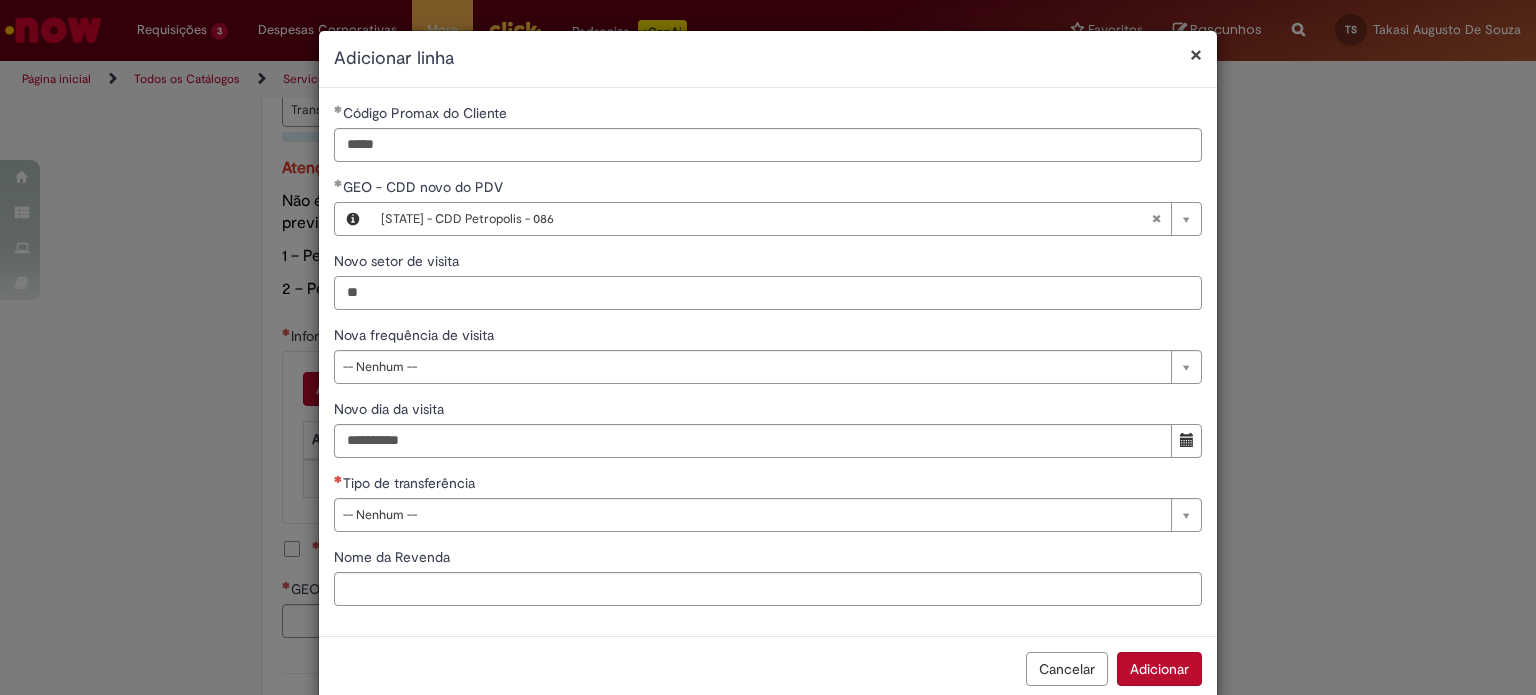 type on "*" 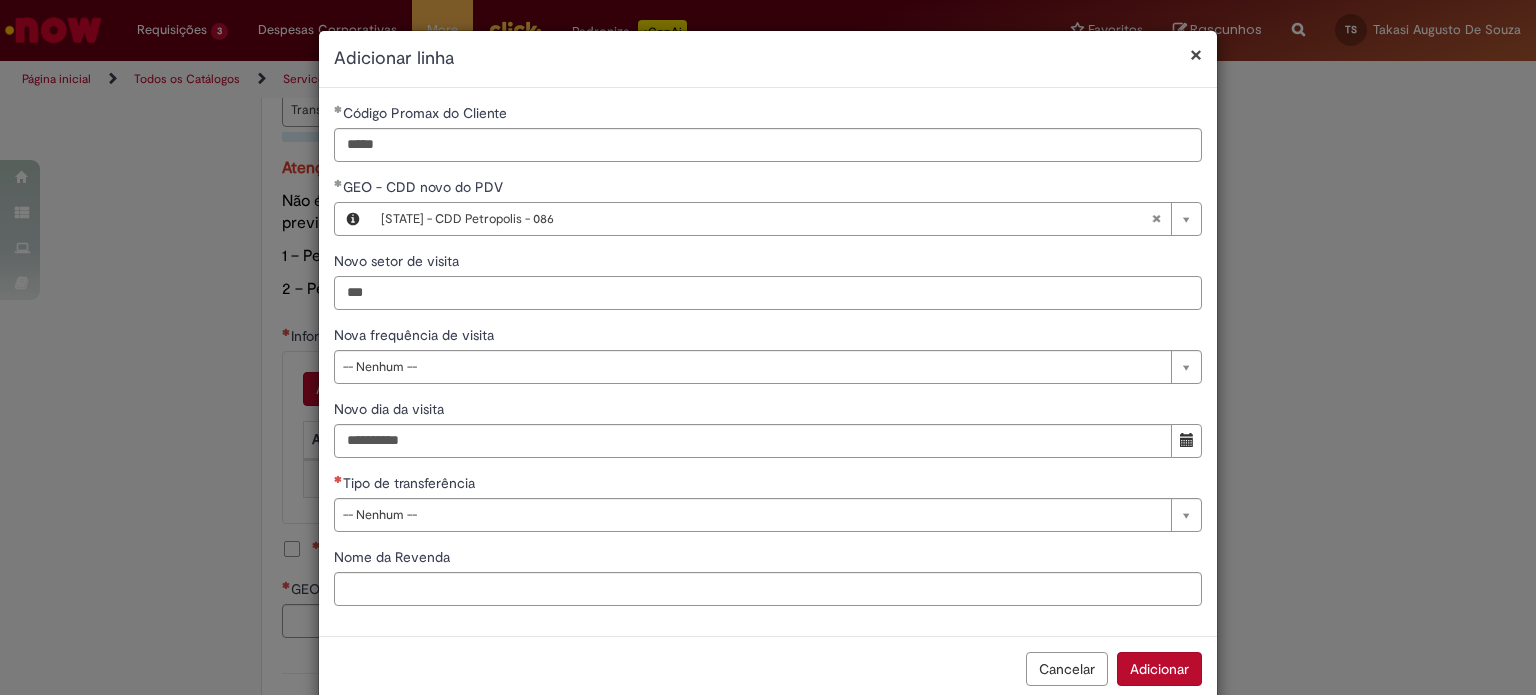 drag, startPoint x: 385, startPoint y: 293, endPoint x: 343, endPoint y: 295, distance: 42.047592 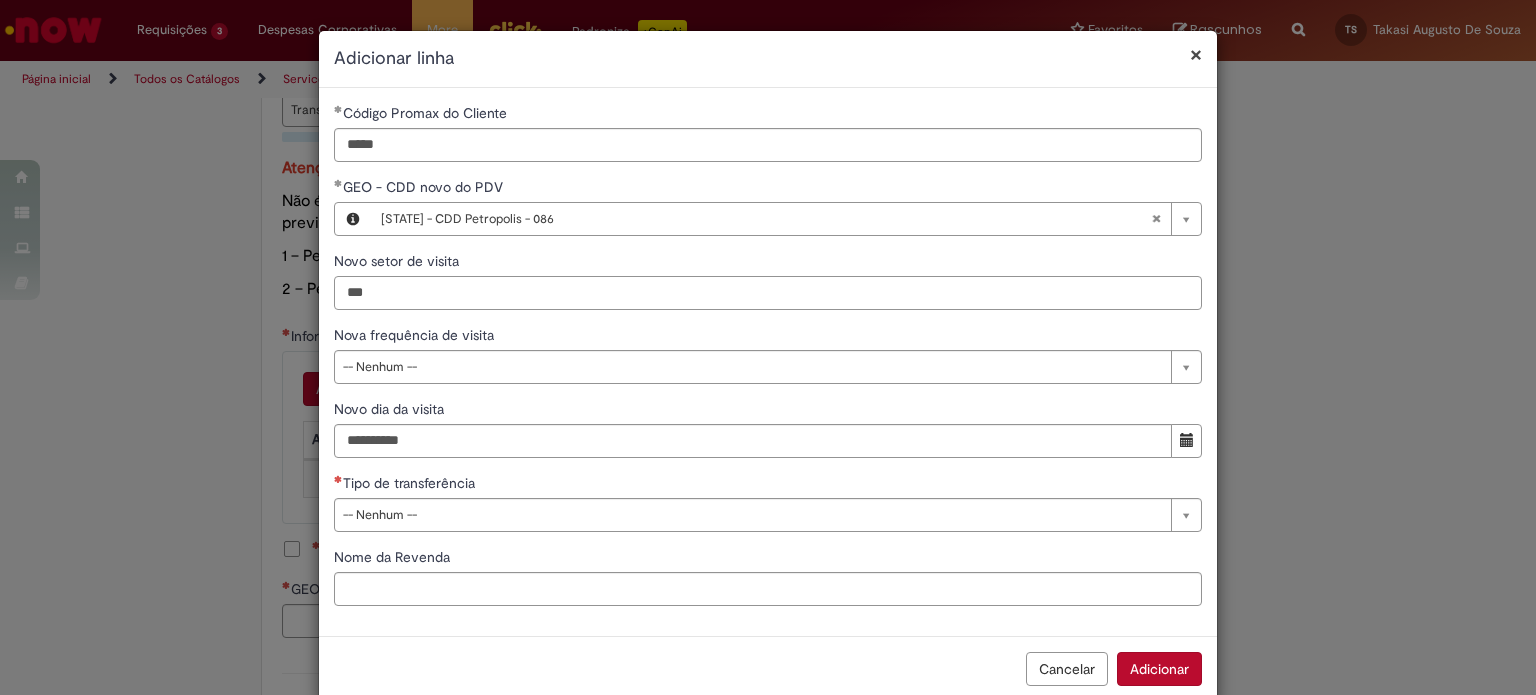 type on "***" 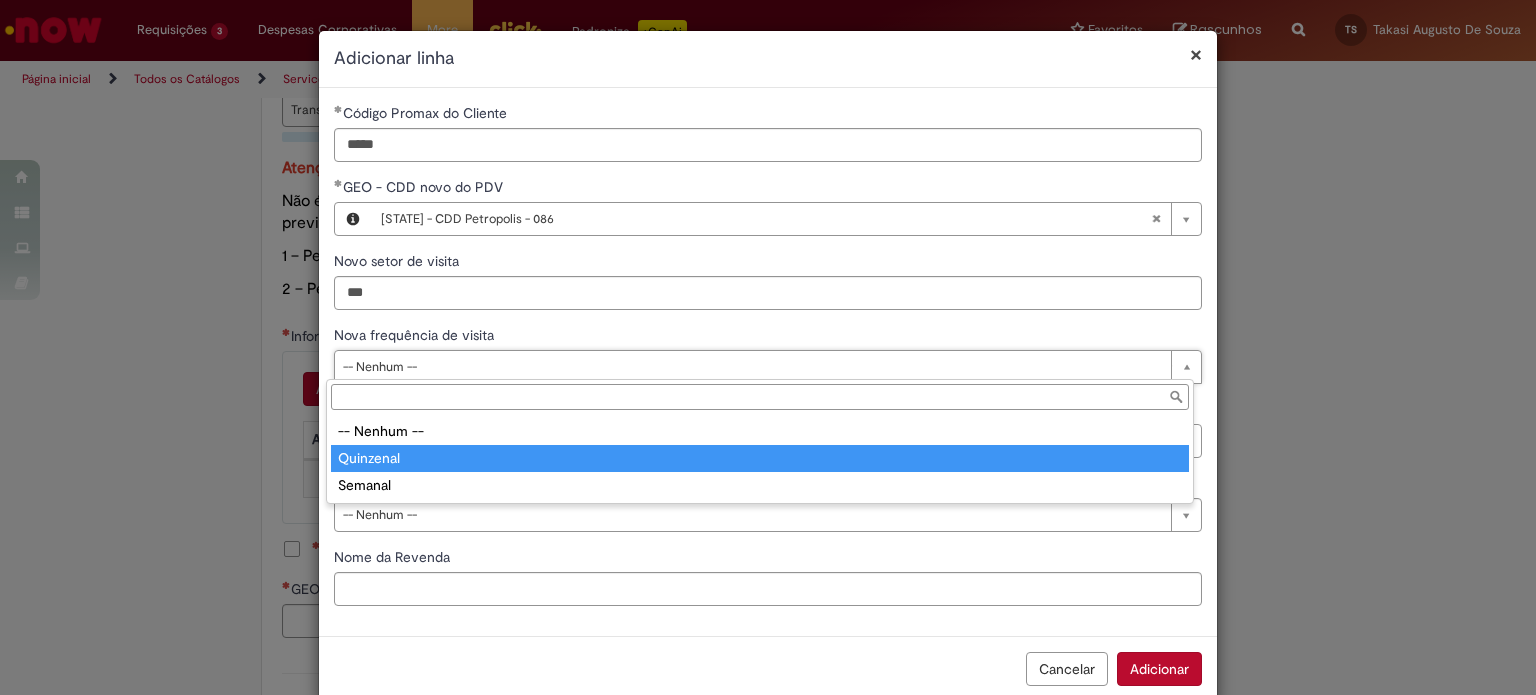 type on "*********" 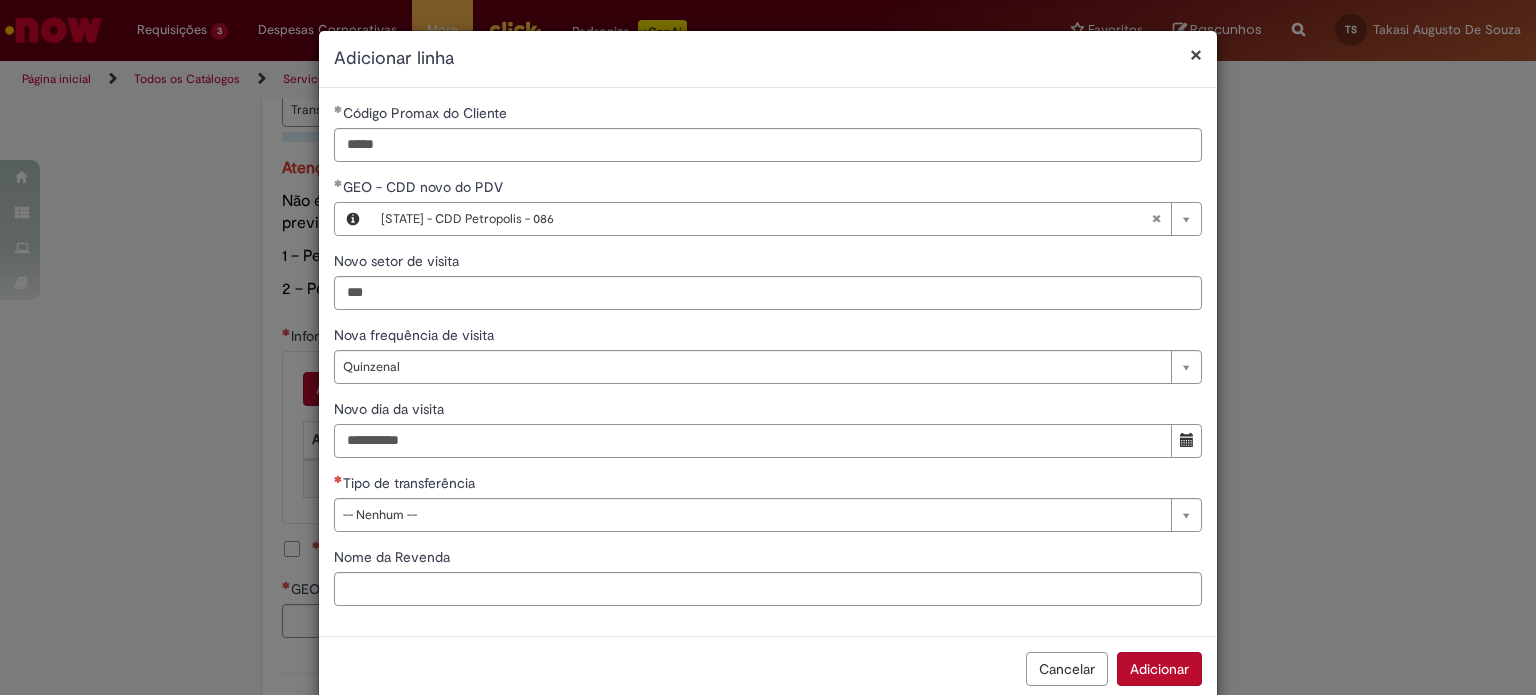 drag, startPoint x: 447, startPoint y: 443, endPoint x: 304, endPoint y: 443, distance: 143 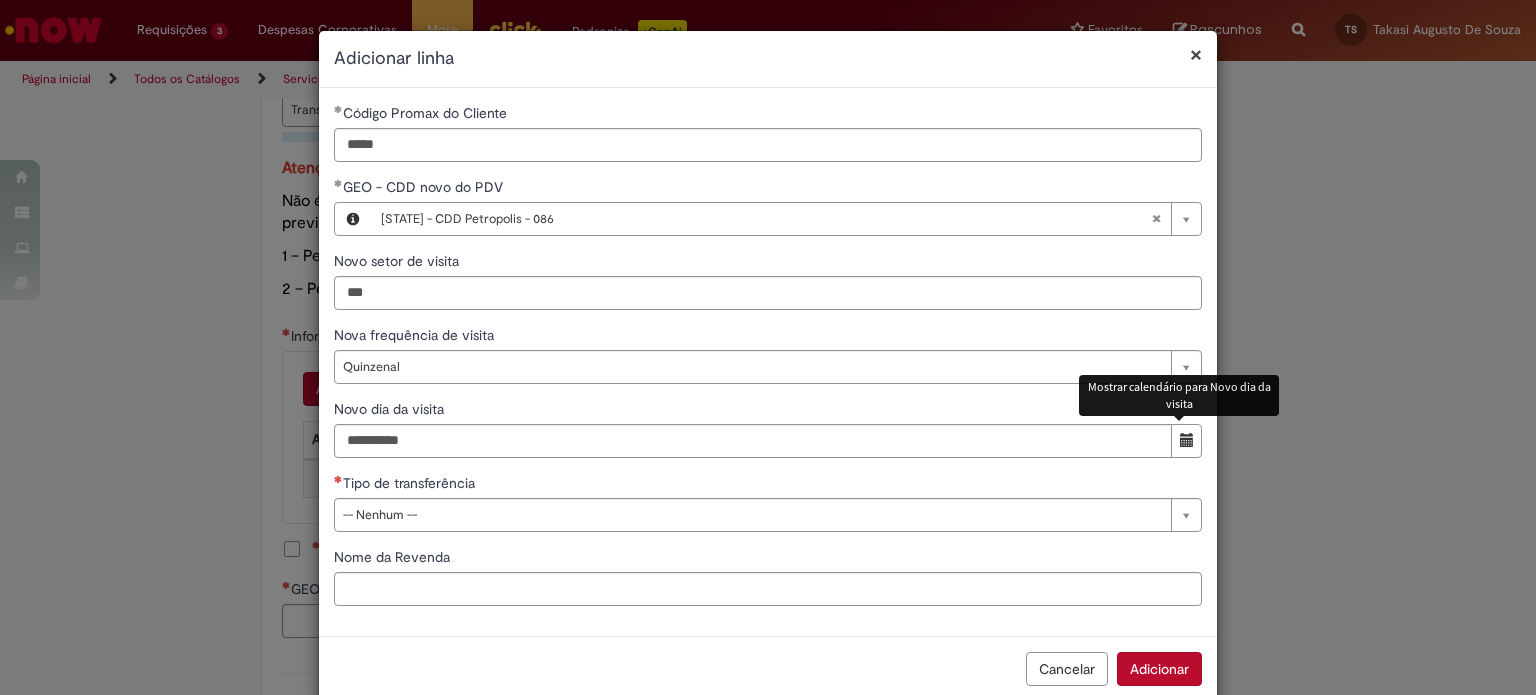 click at bounding box center (1186, 441) 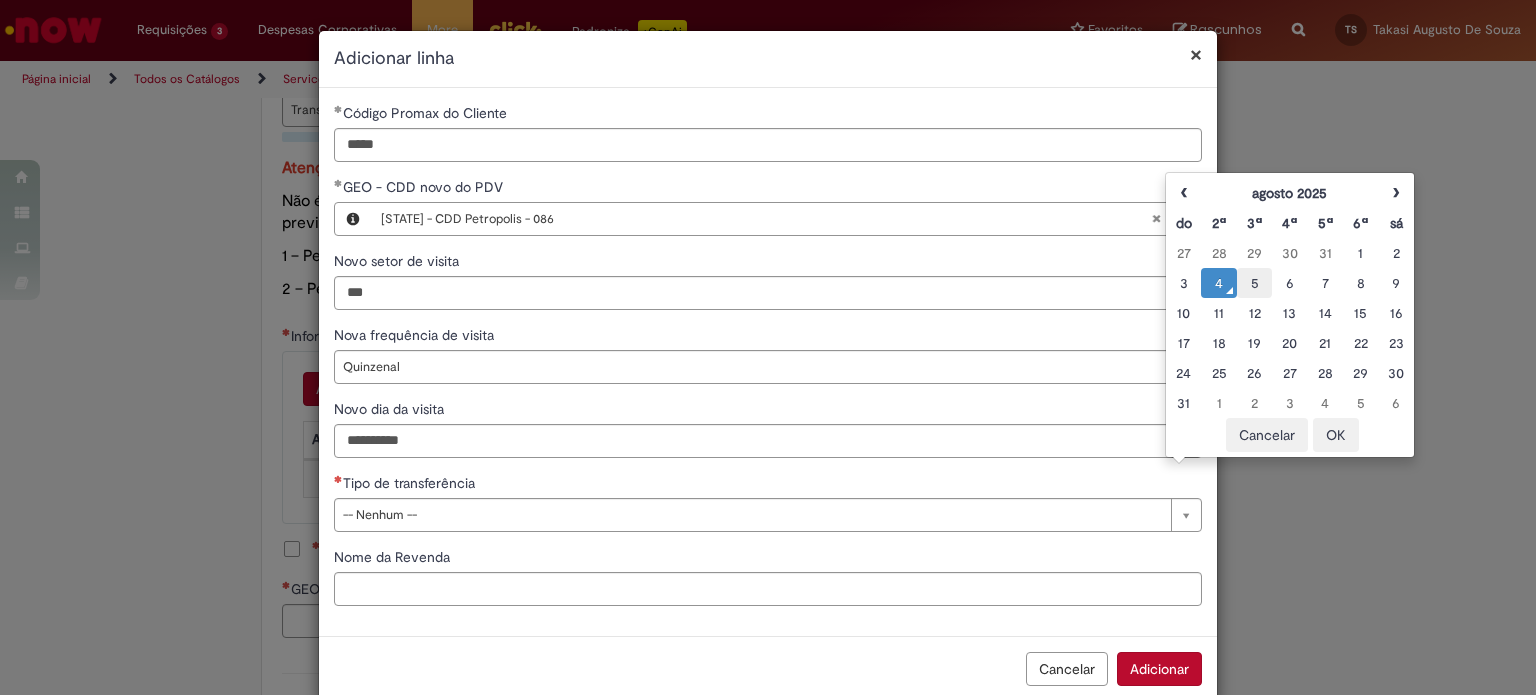 click on "5" at bounding box center [1254, 283] 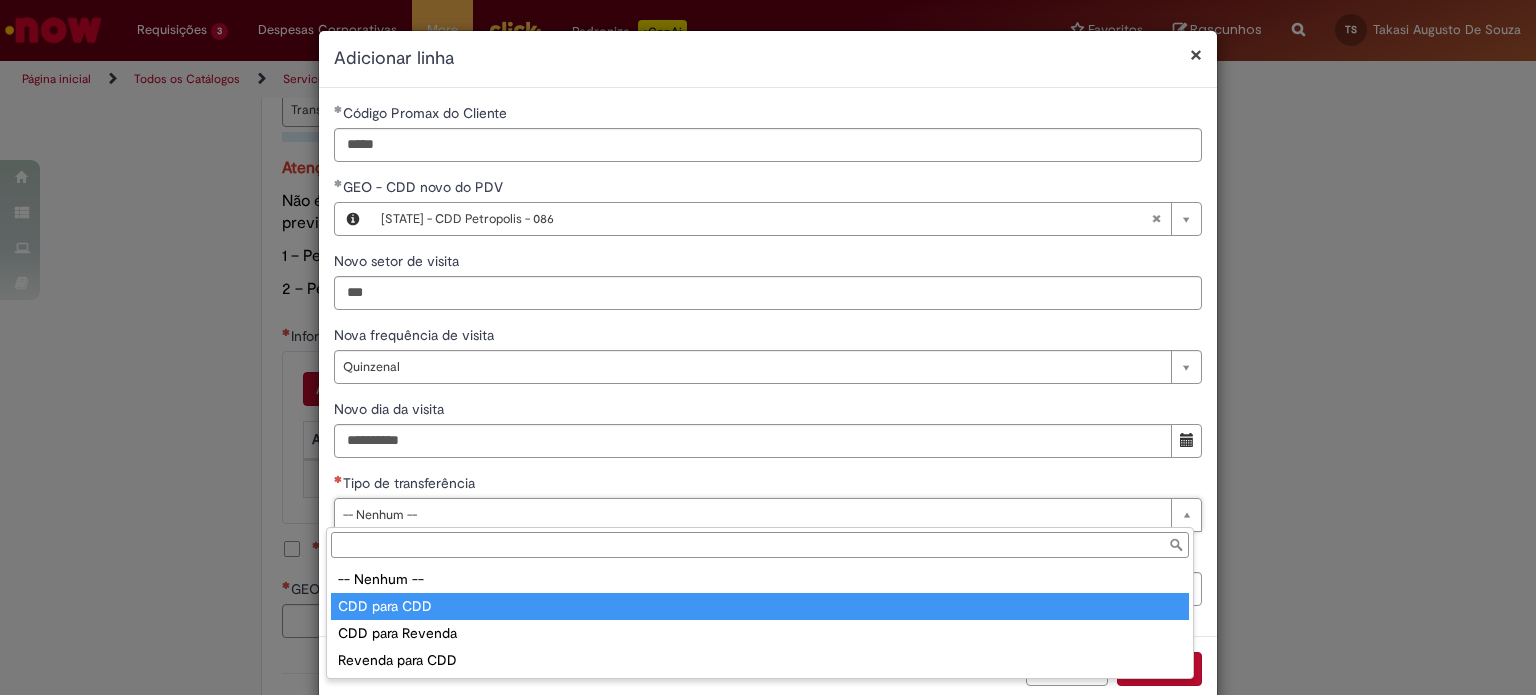 type on "**********" 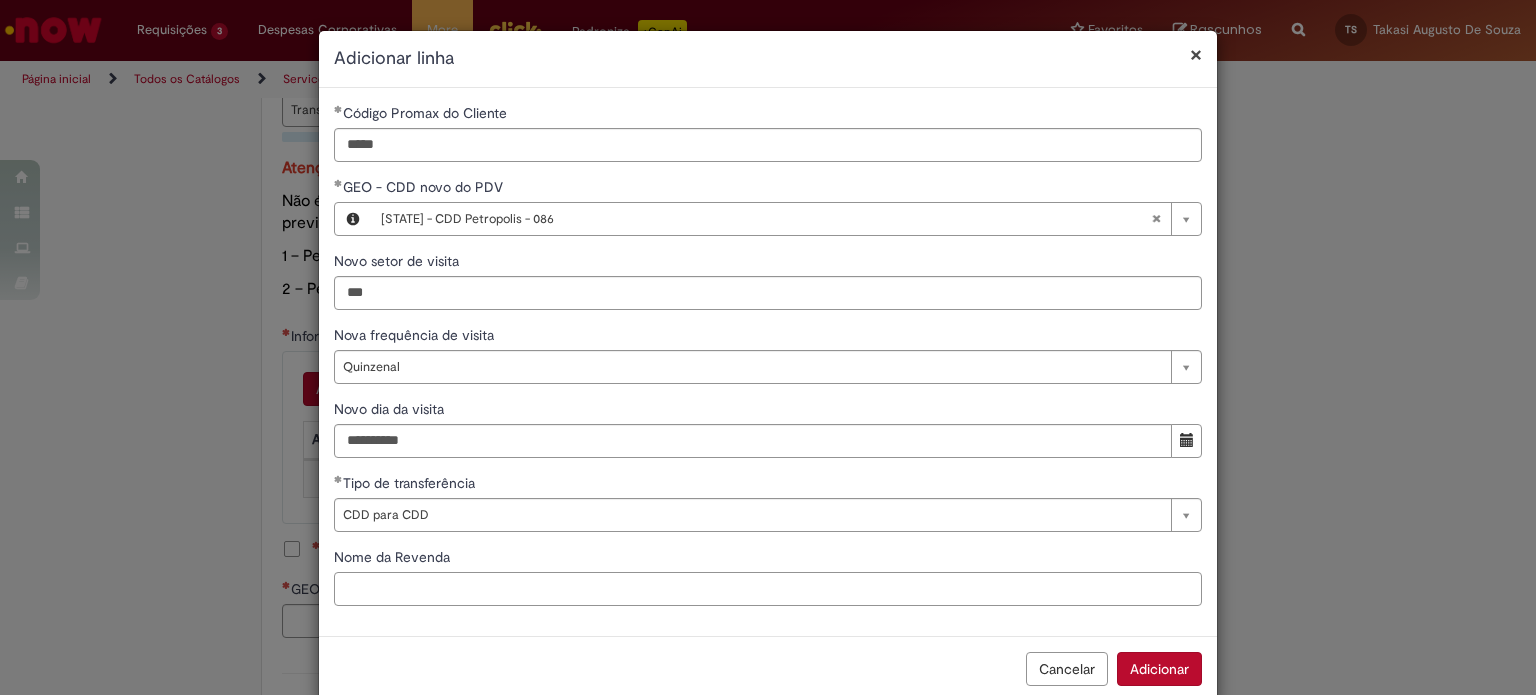 click on "Nome da Revenda" at bounding box center (768, 589) 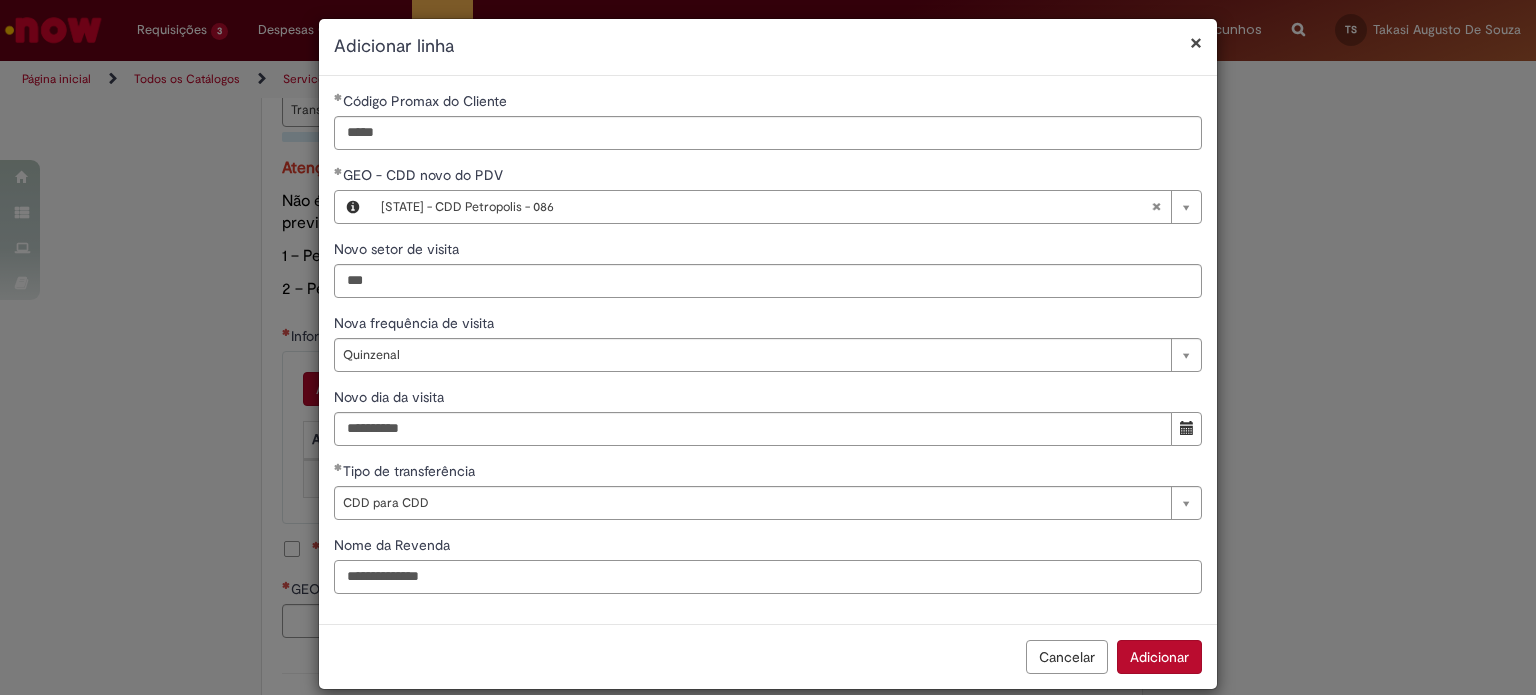 scroll, scrollTop: 35, scrollLeft: 0, axis: vertical 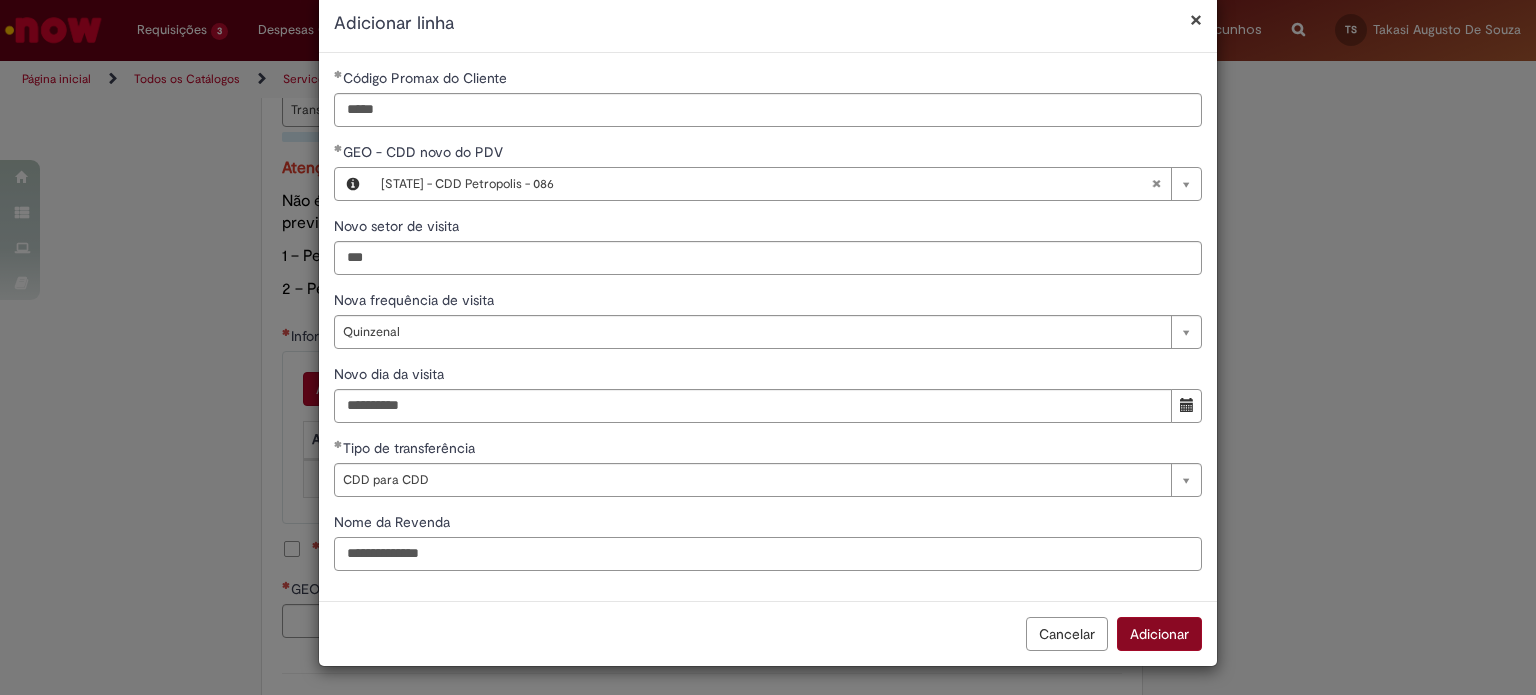 type on "**********" 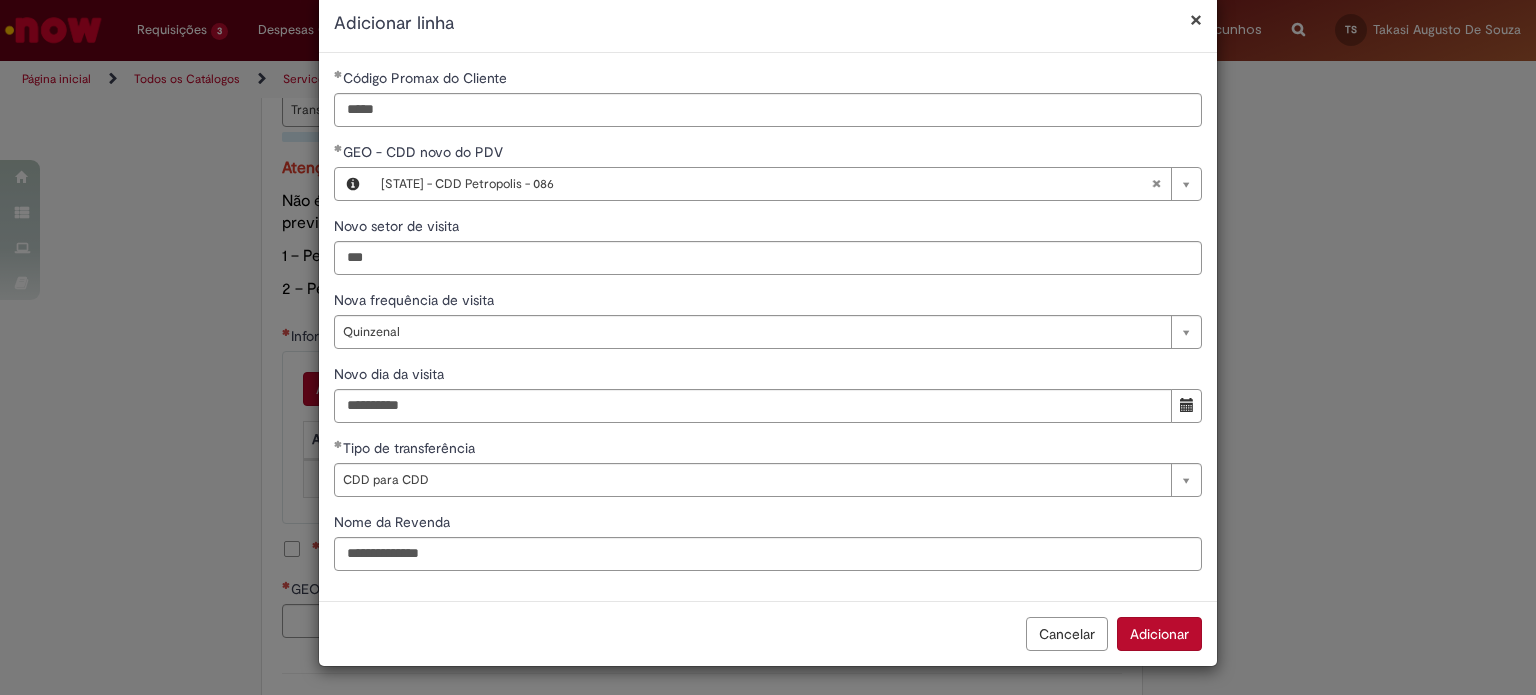 click on "Adicionar" at bounding box center [1159, 634] 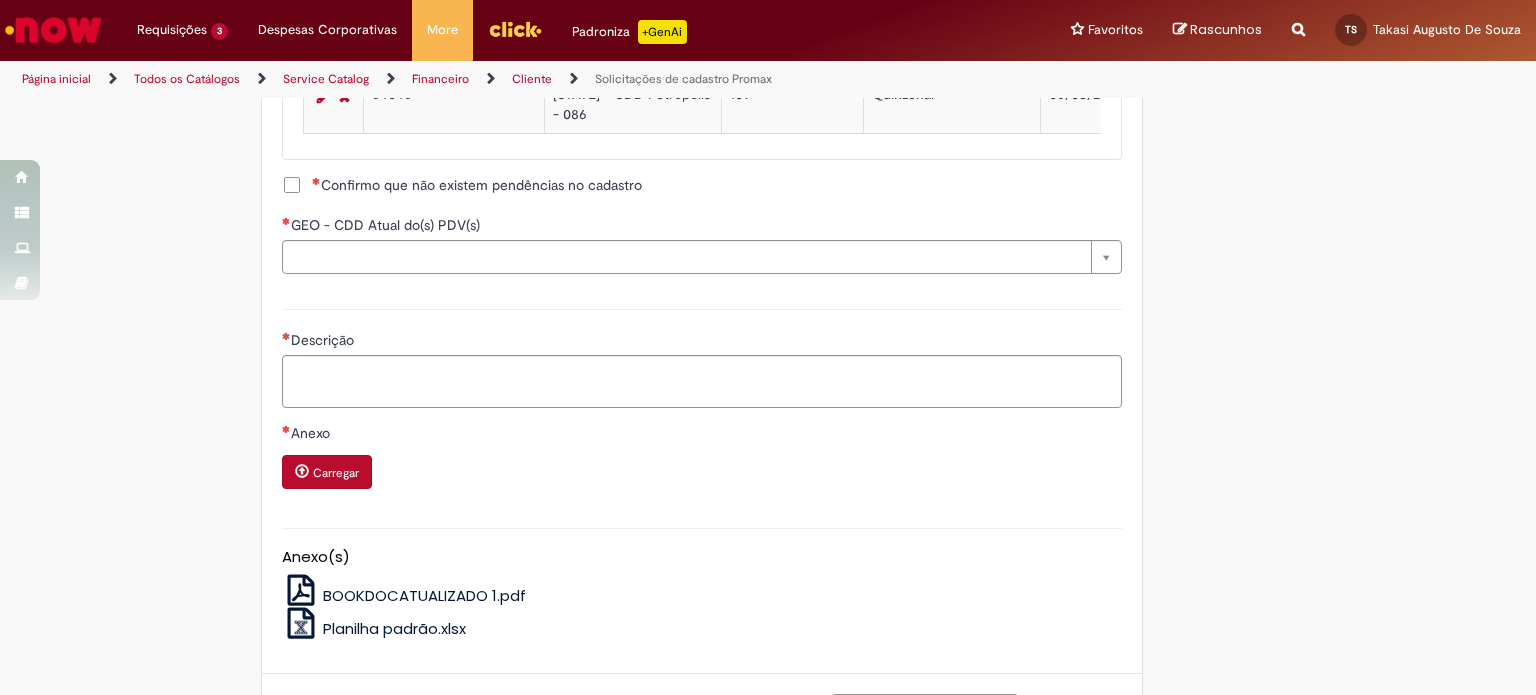 scroll, scrollTop: 1272, scrollLeft: 0, axis: vertical 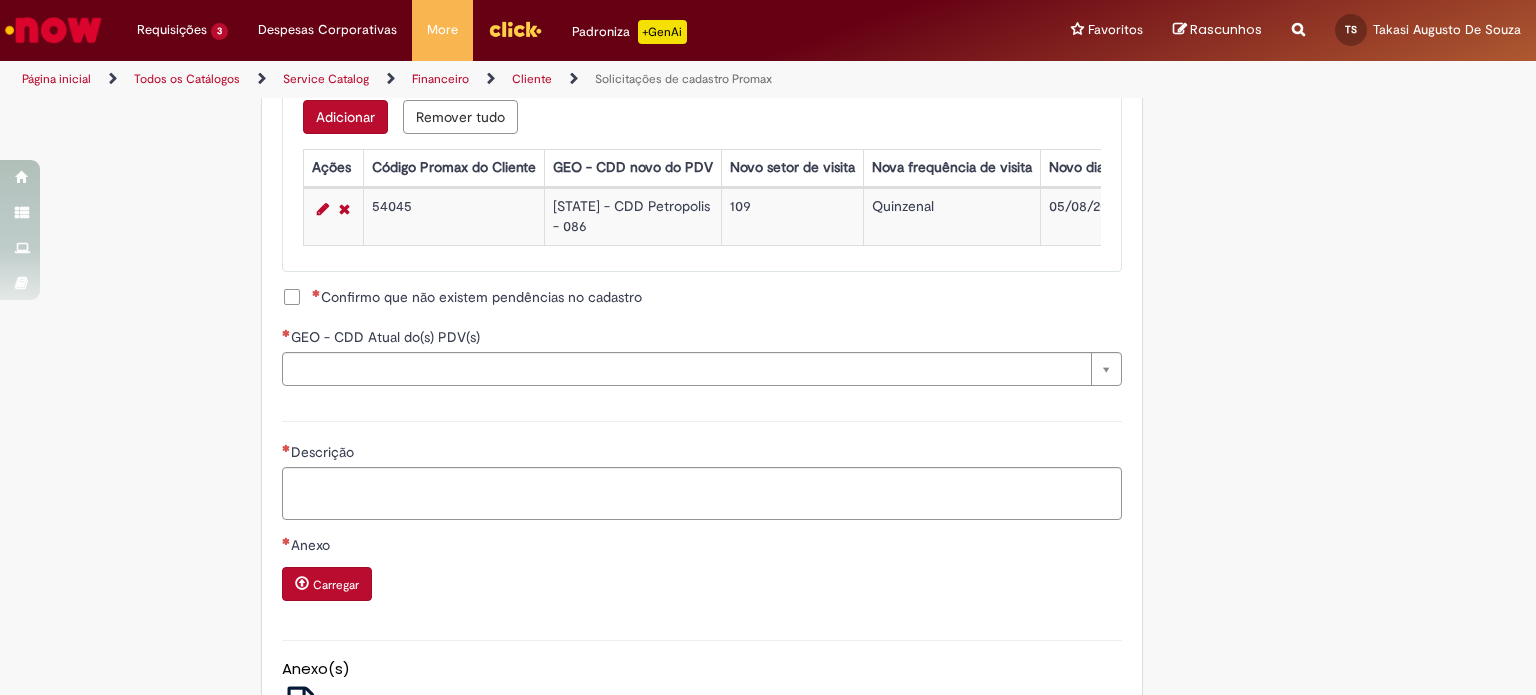 click on "Confirmo que não existem pendências no cadastro" at bounding box center [477, 297] 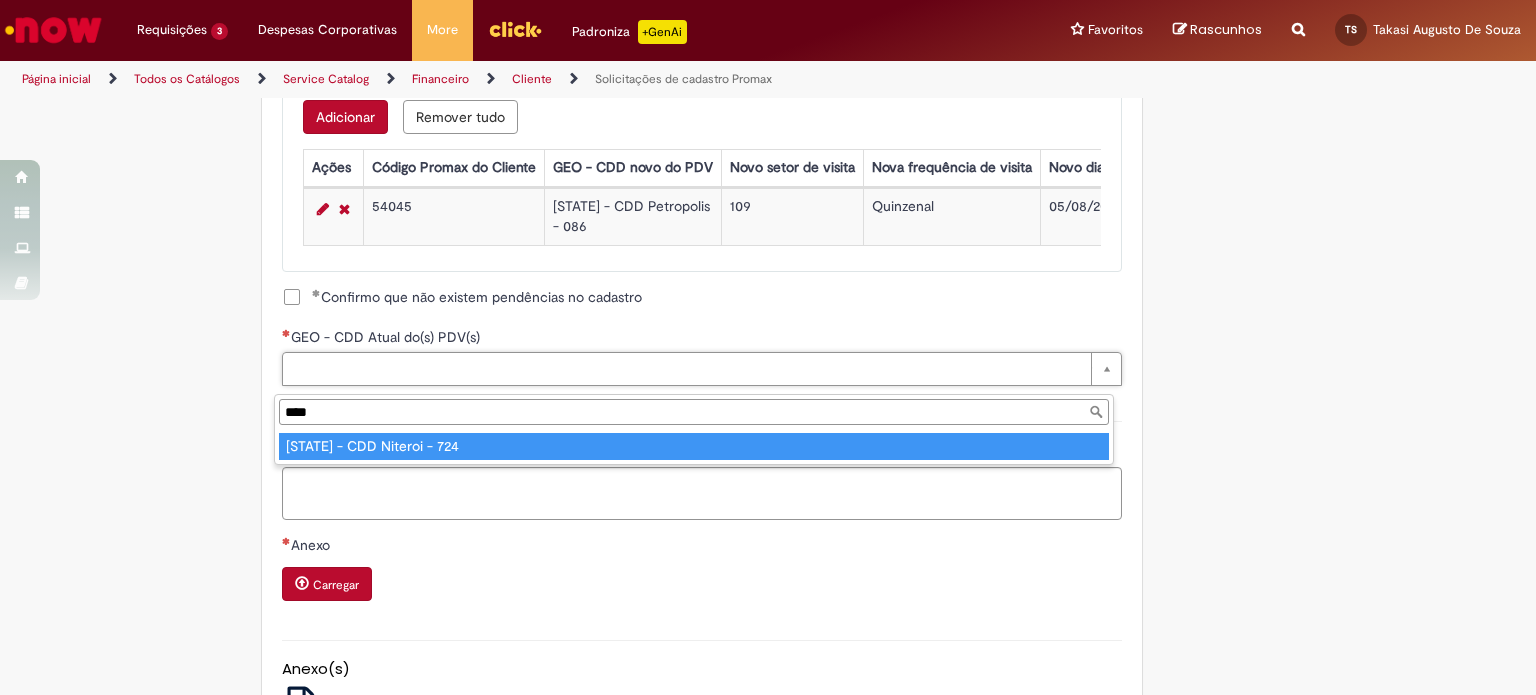 type on "****" 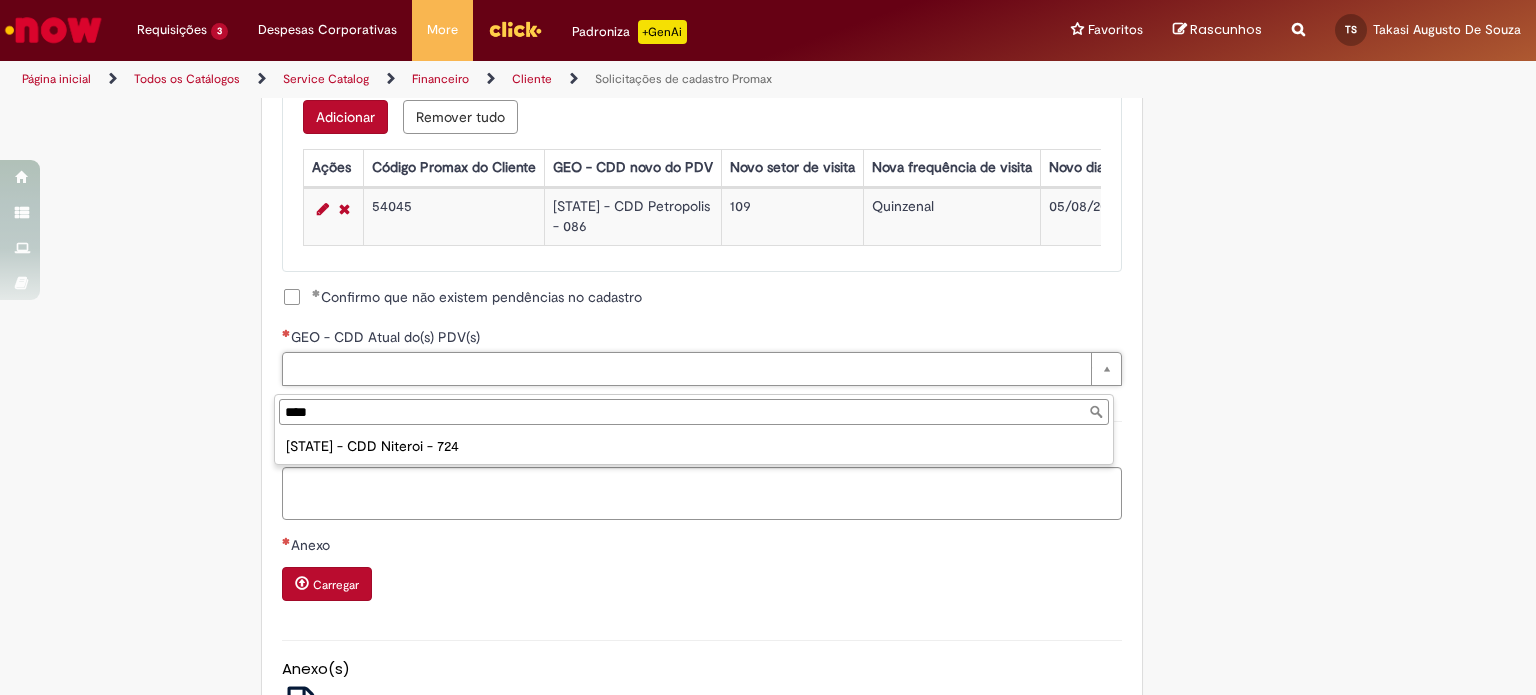click on "GEO - CDD Atual do(s) PDV(s), Visualizar este registro [STATE] - CDD Niteroi - 724" at bounding box center (694, 429) 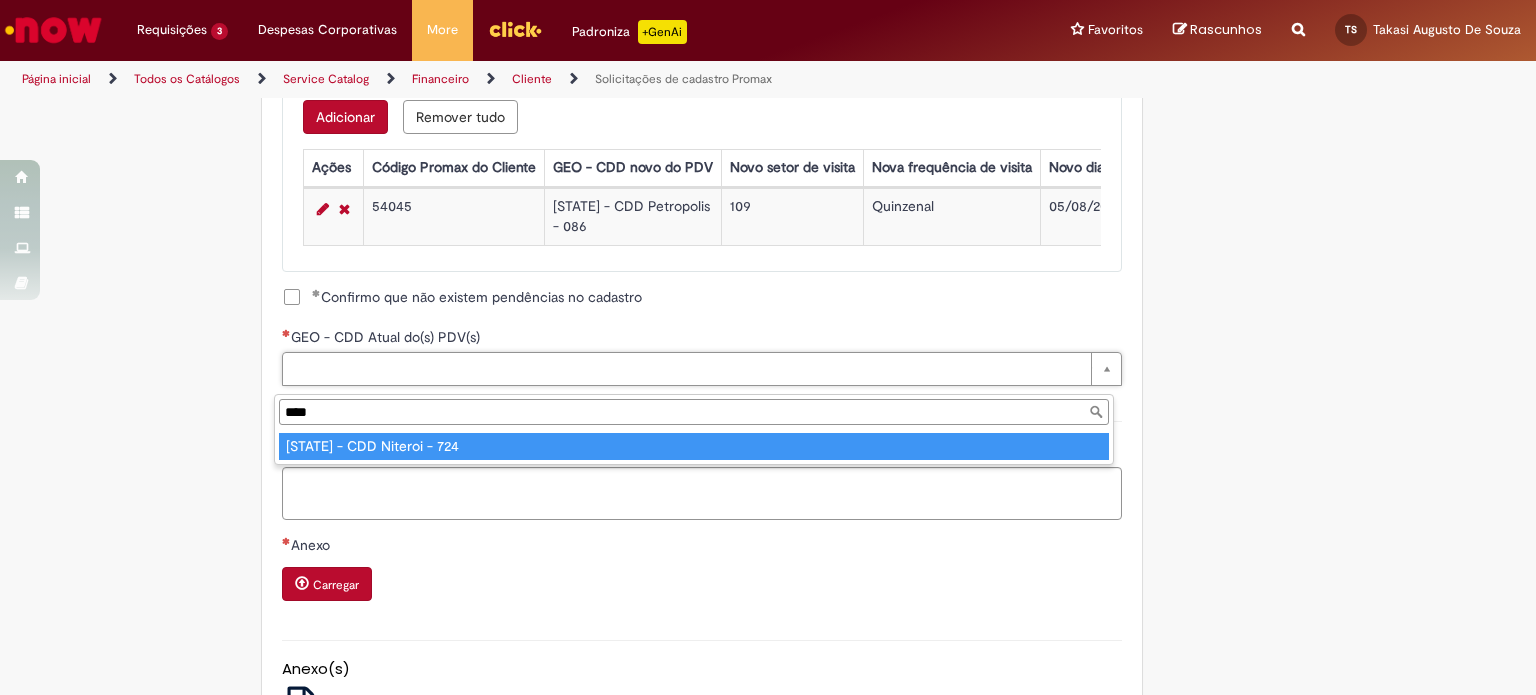 type on "**********" 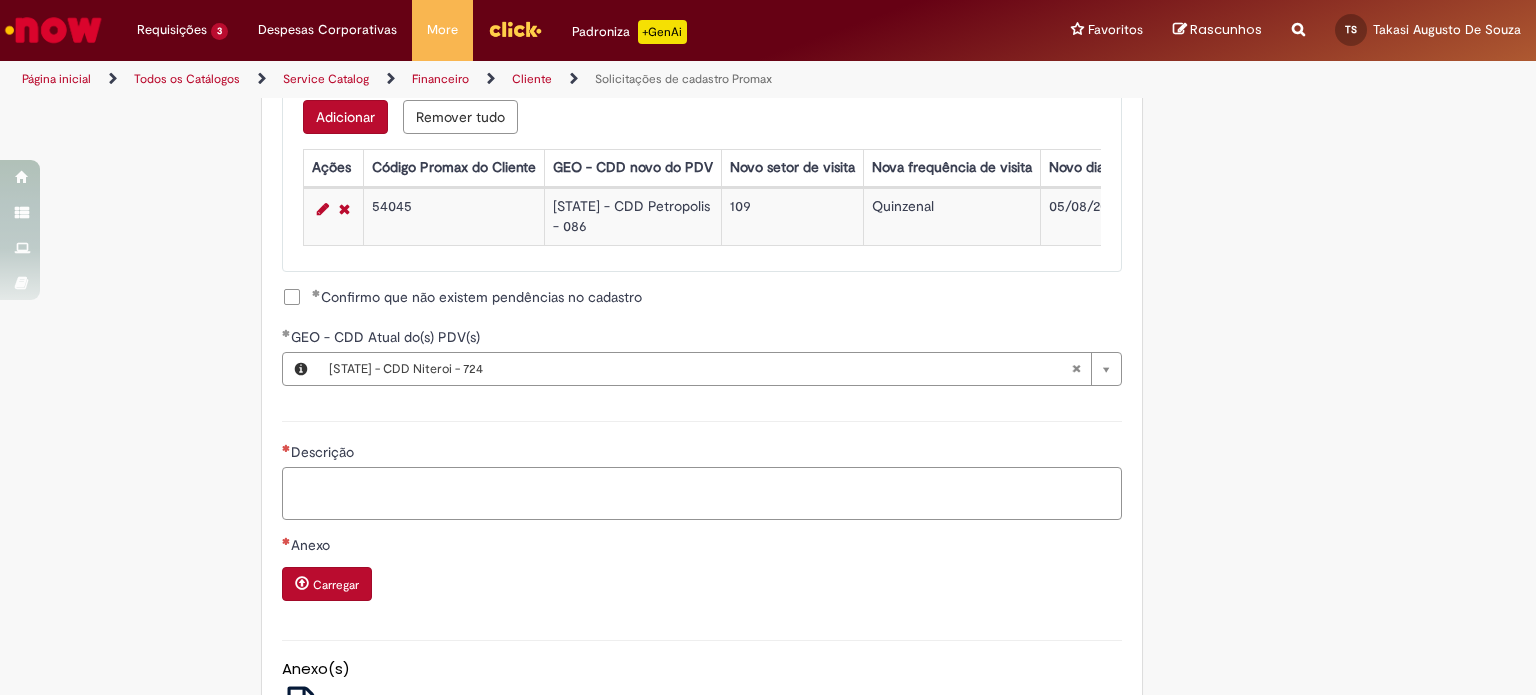click on "Descrição" at bounding box center (702, 494) 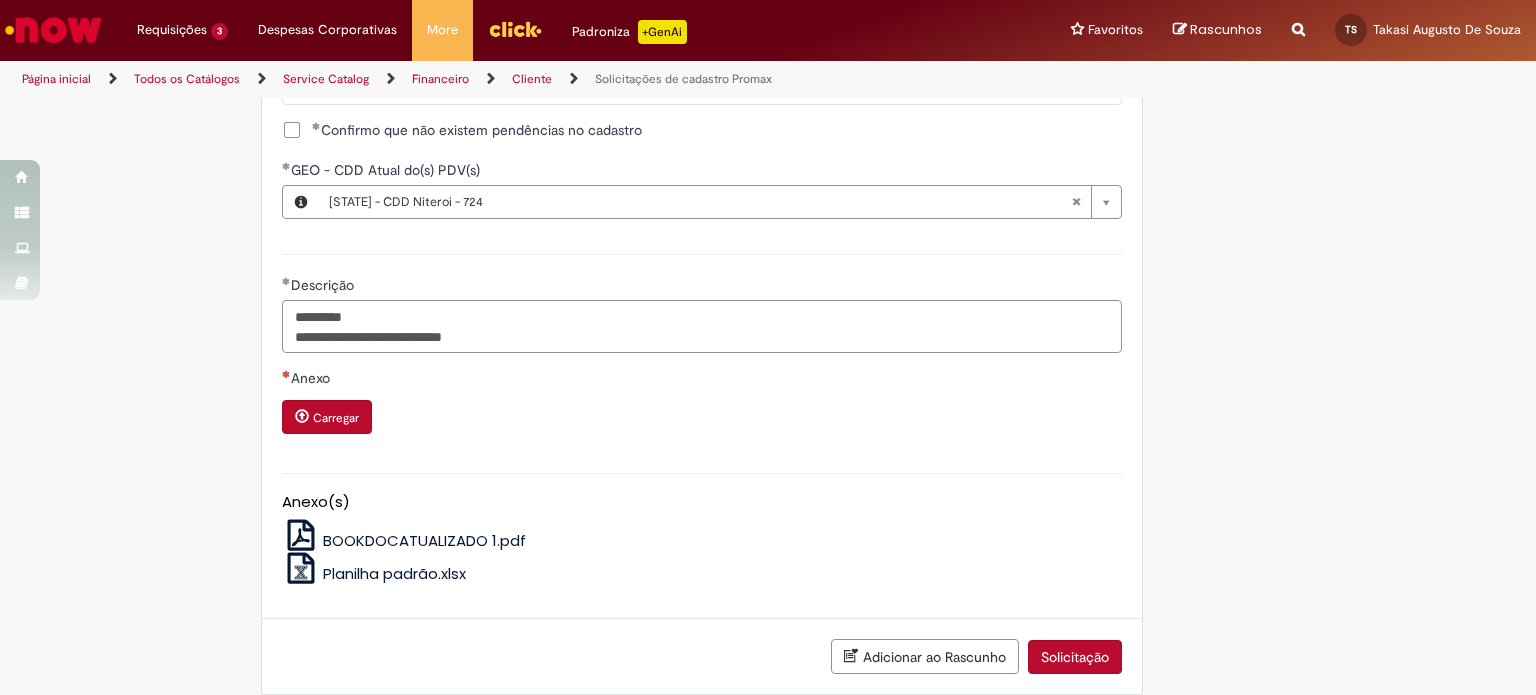 scroll, scrollTop: 1472, scrollLeft: 0, axis: vertical 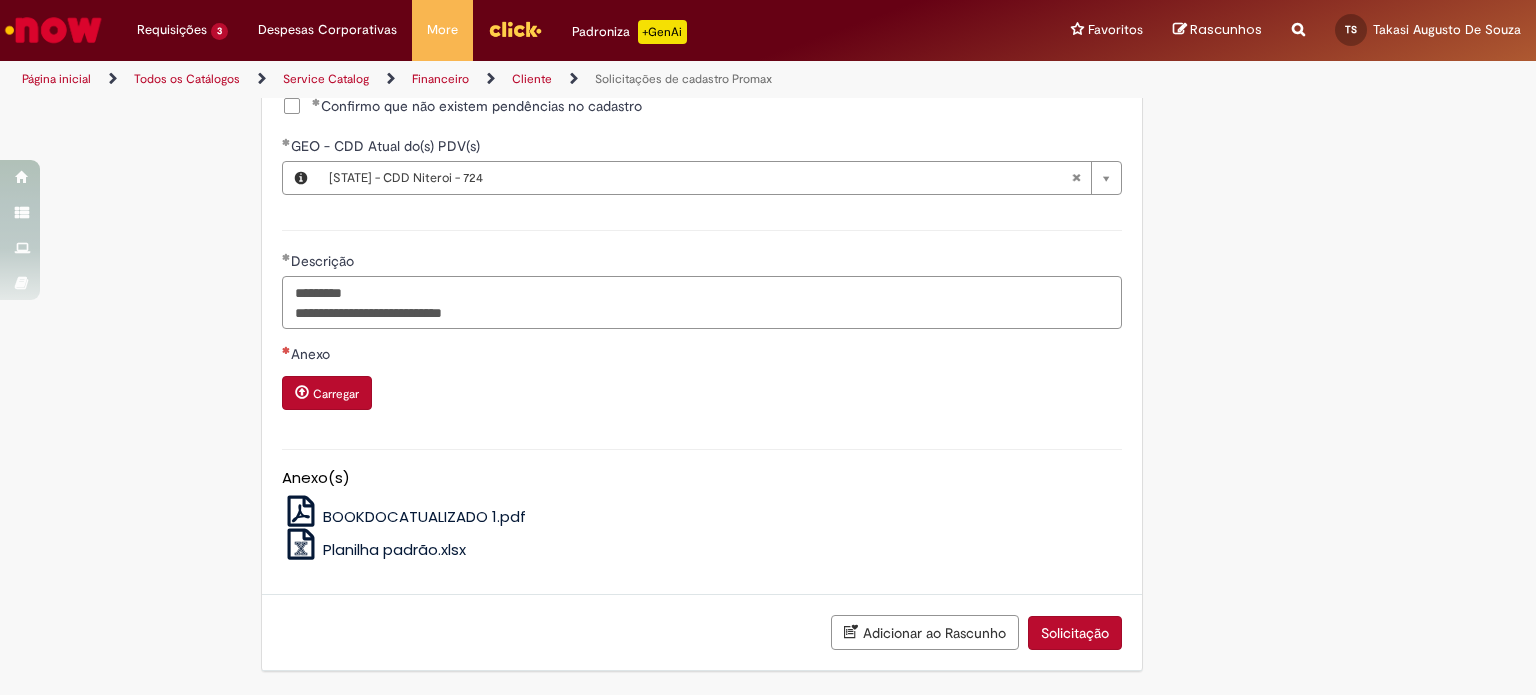 type on "**********" 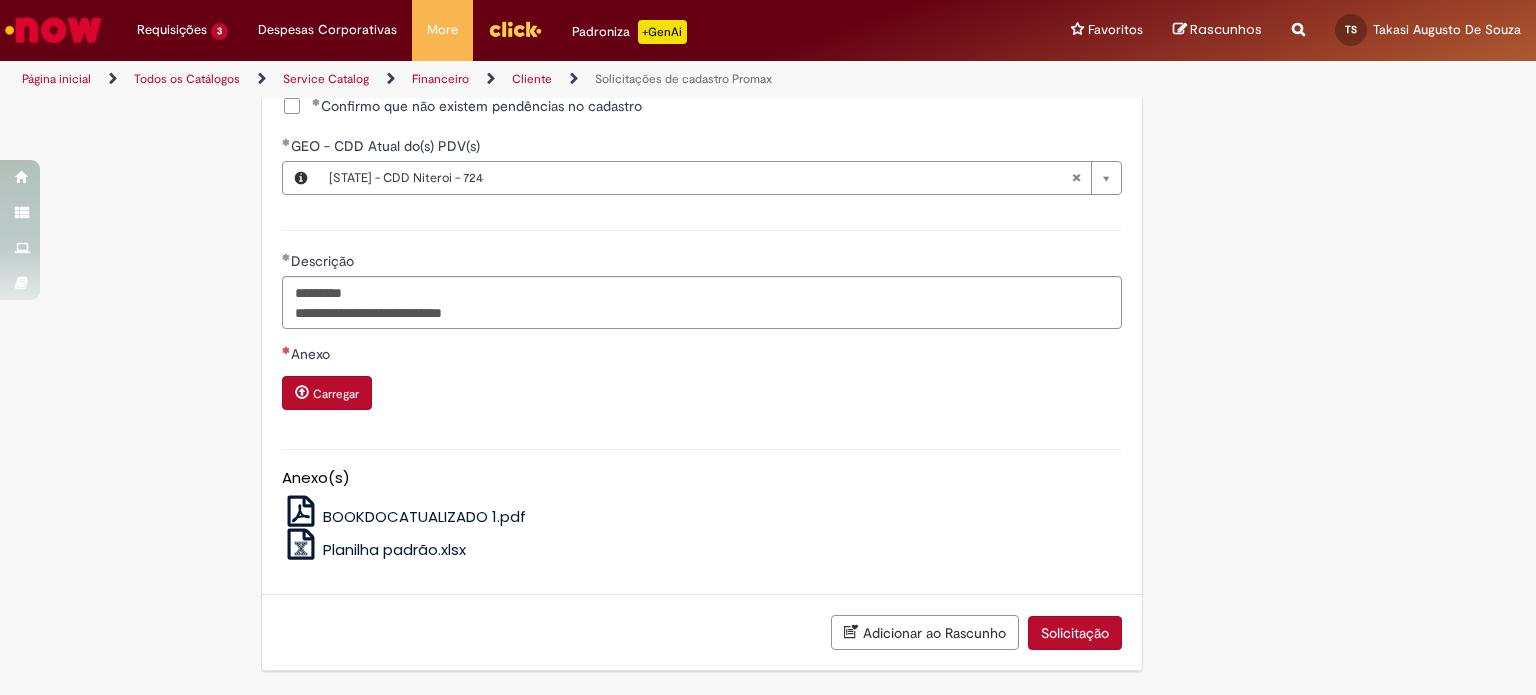 click on "Planilha padrão.xlsx" at bounding box center (394, 549) 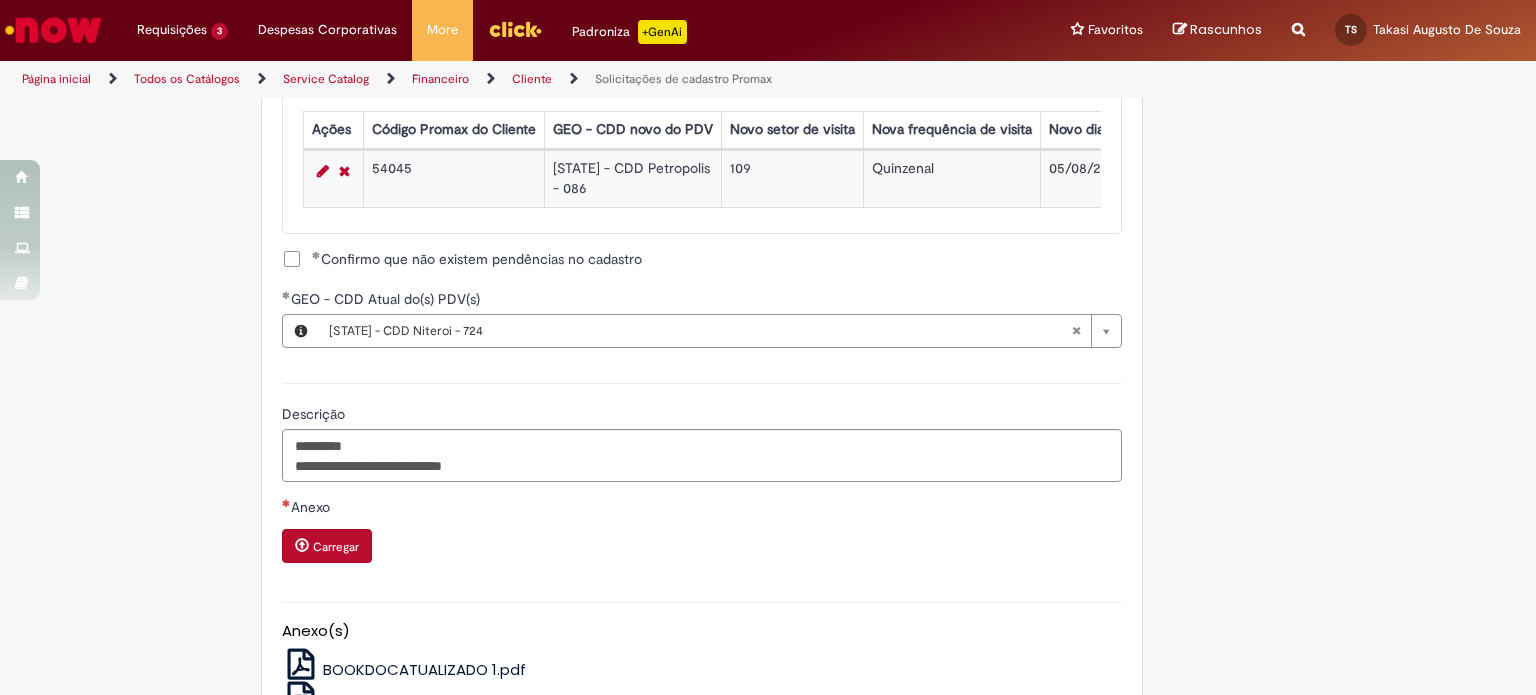 scroll, scrollTop: 1472, scrollLeft: 0, axis: vertical 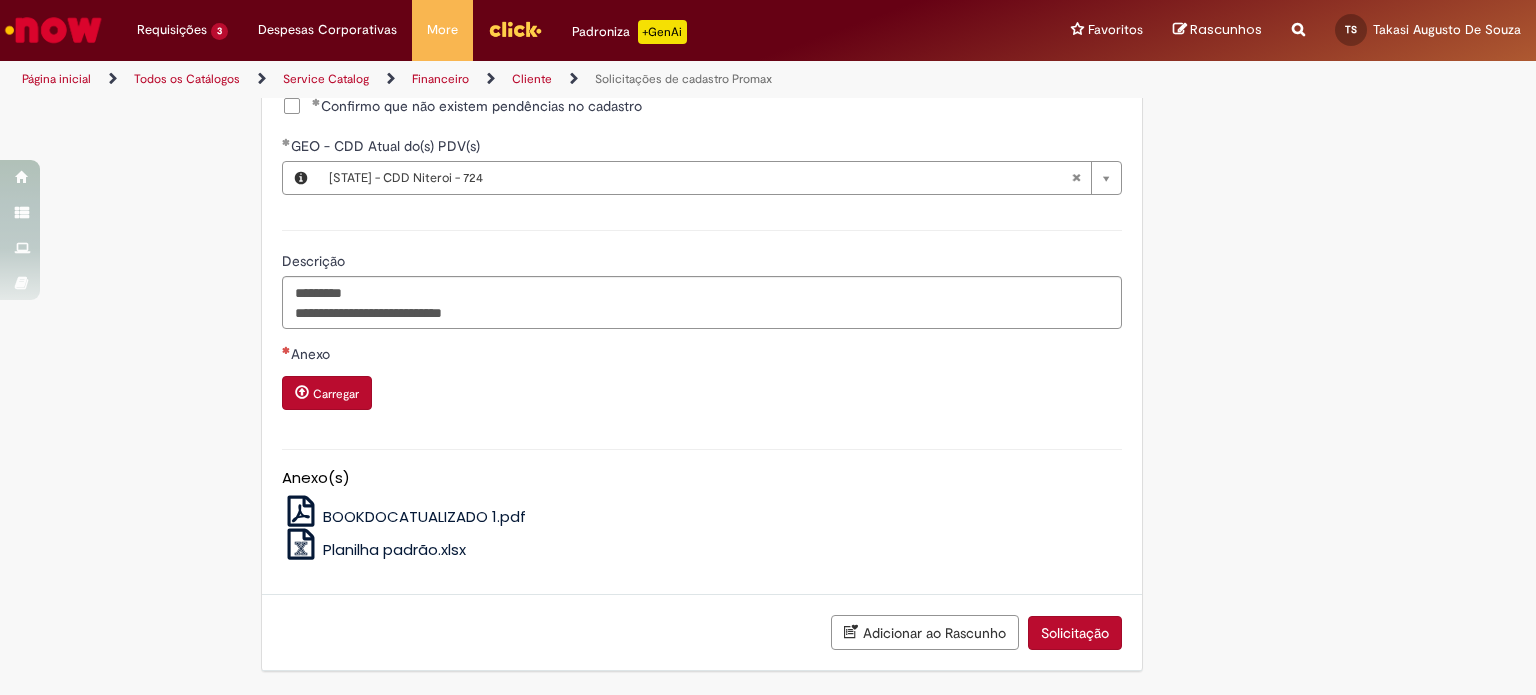 click on "Carregar" at bounding box center [336, 394] 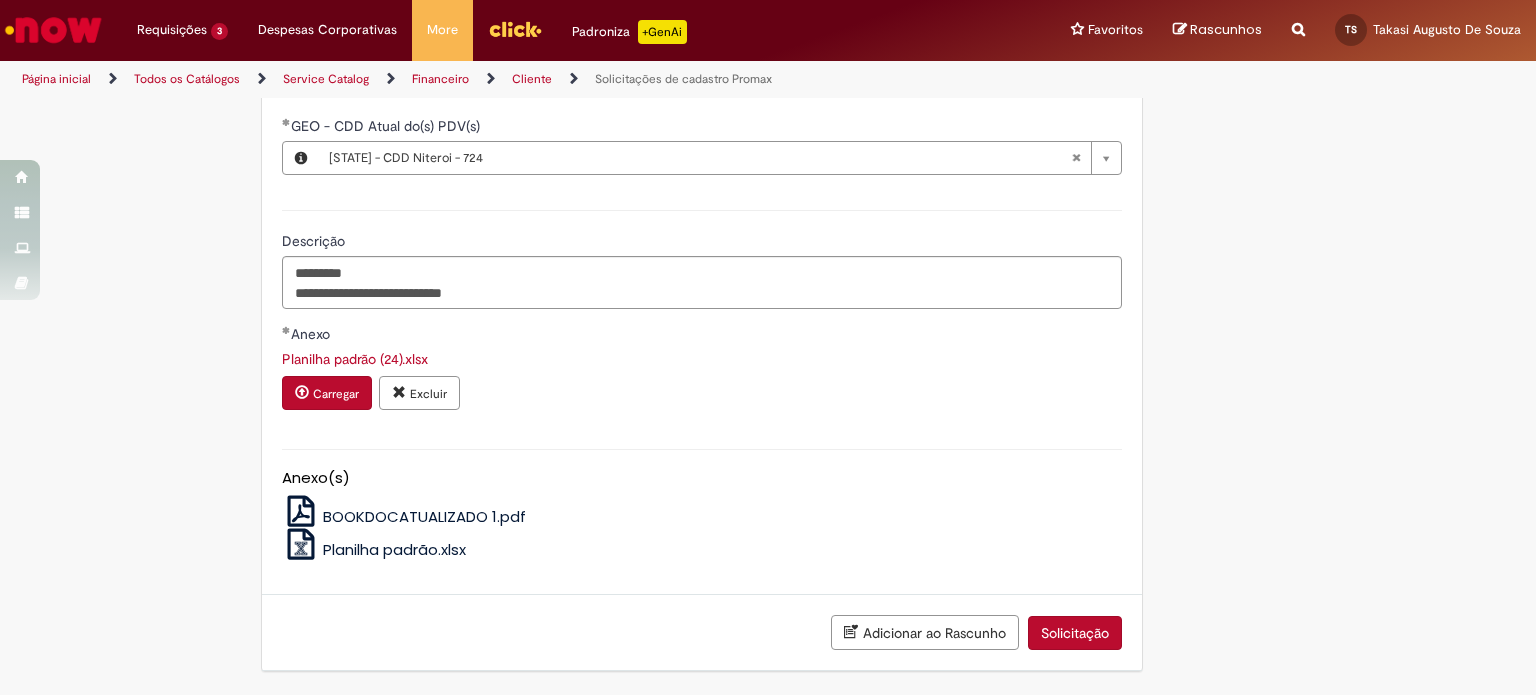 scroll, scrollTop: 1492, scrollLeft: 0, axis: vertical 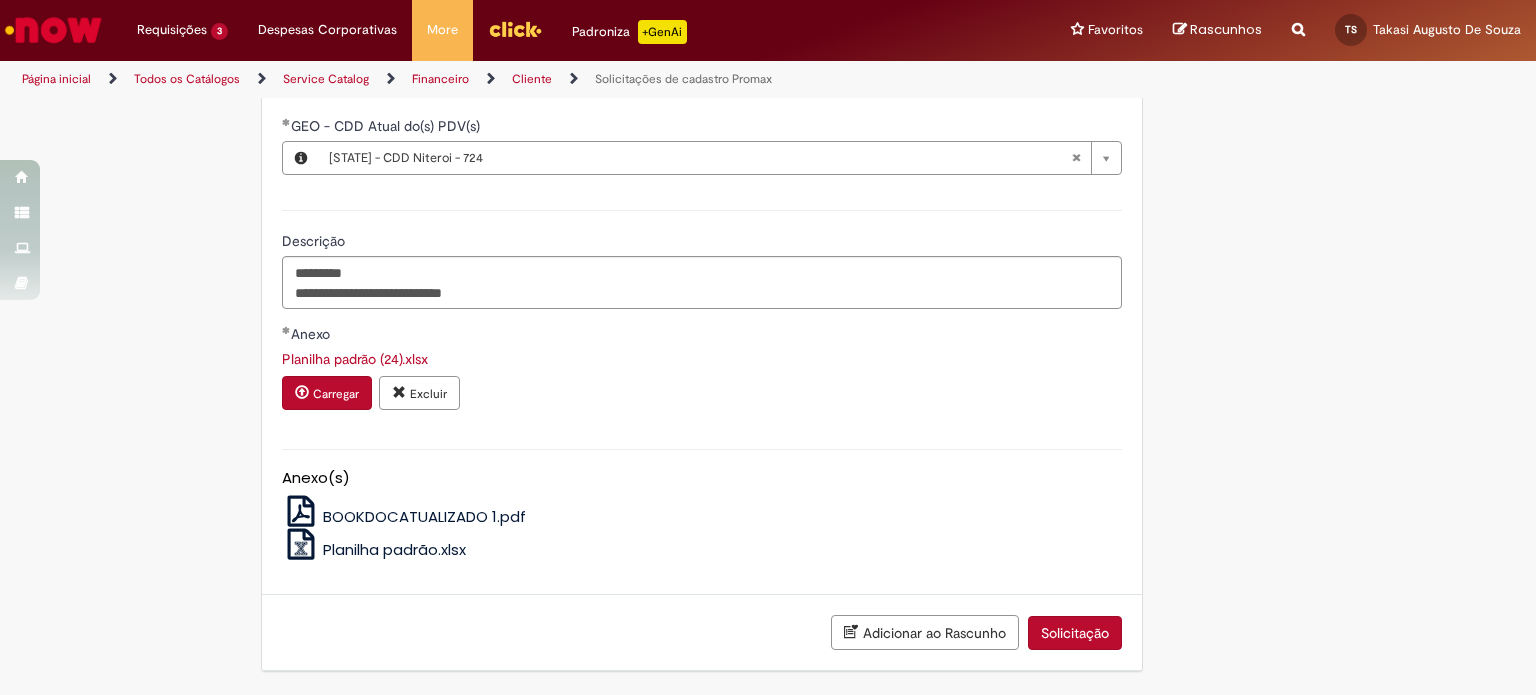 click on "Solicitação" at bounding box center [1075, 633] 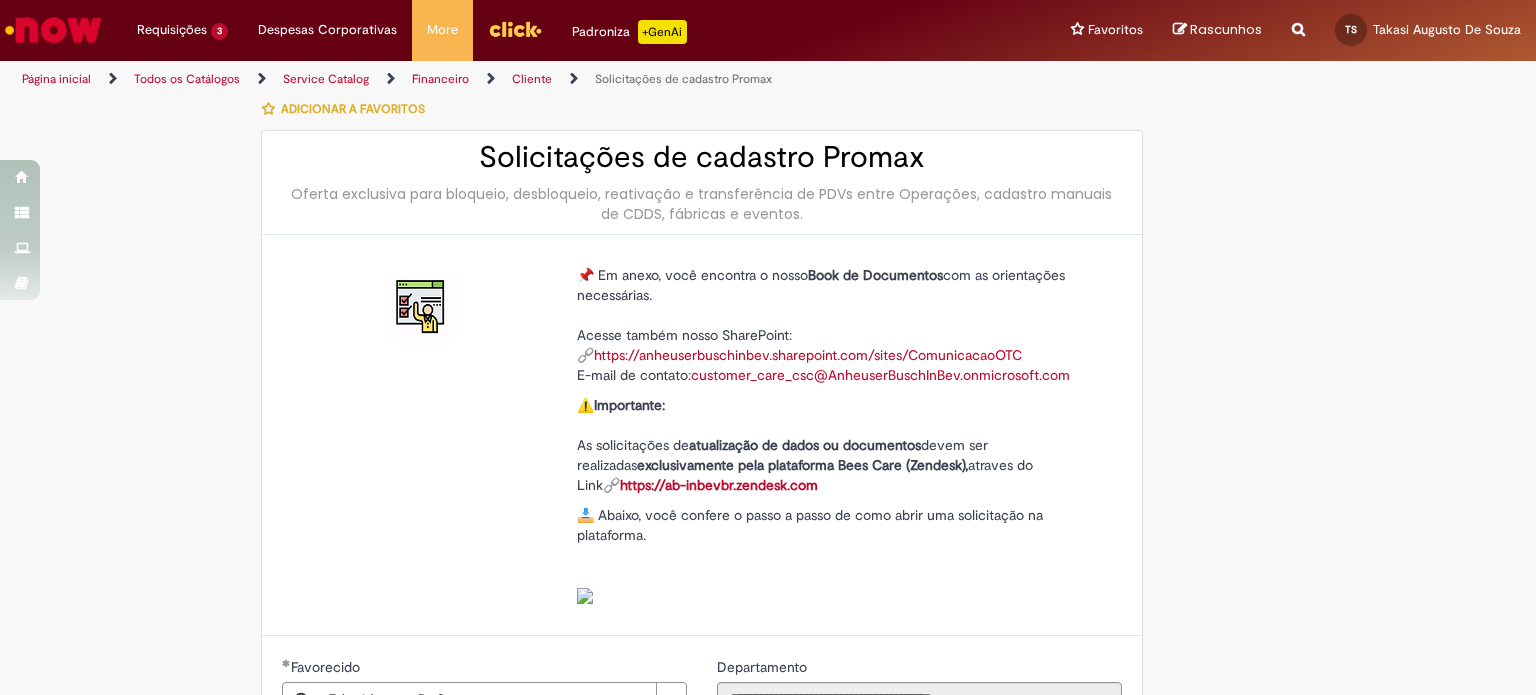scroll, scrollTop: 0, scrollLeft: 0, axis: both 